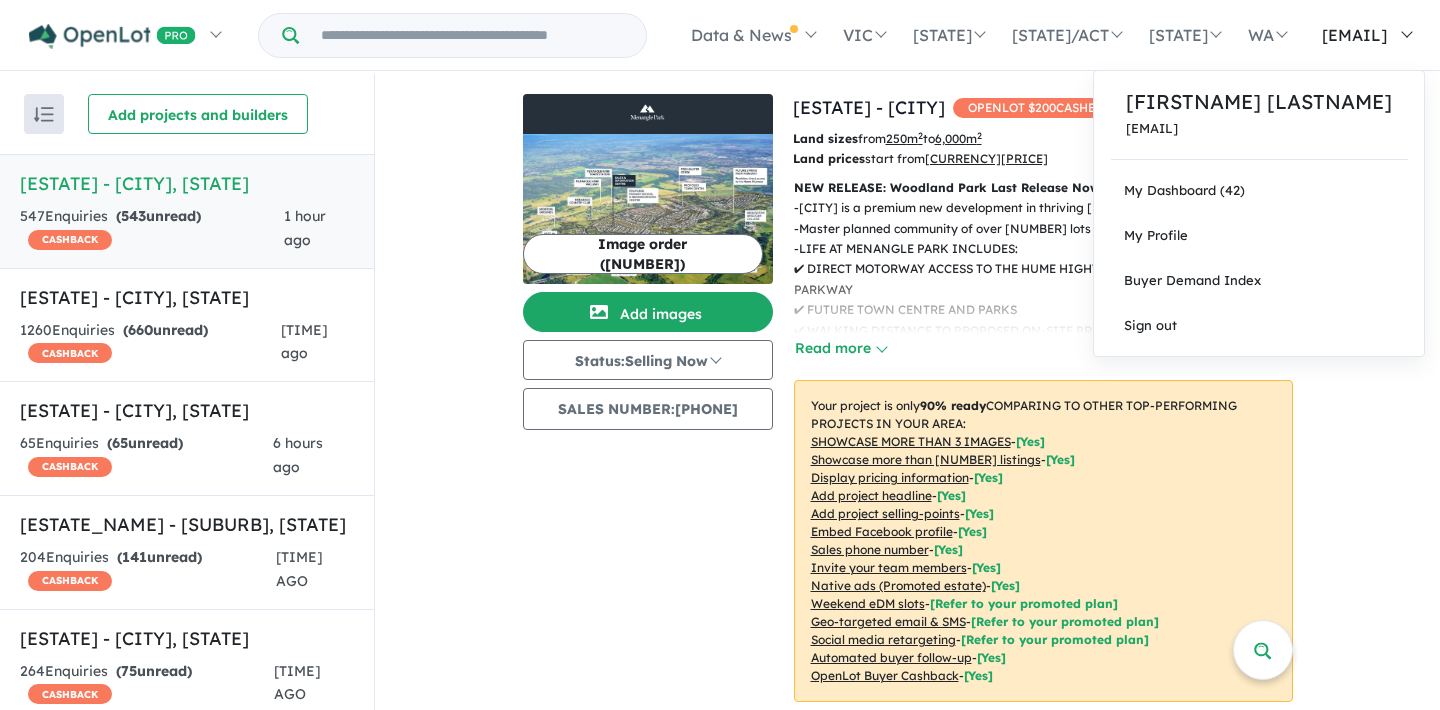 scroll, scrollTop: 0, scrollLeft: 0, axis: both 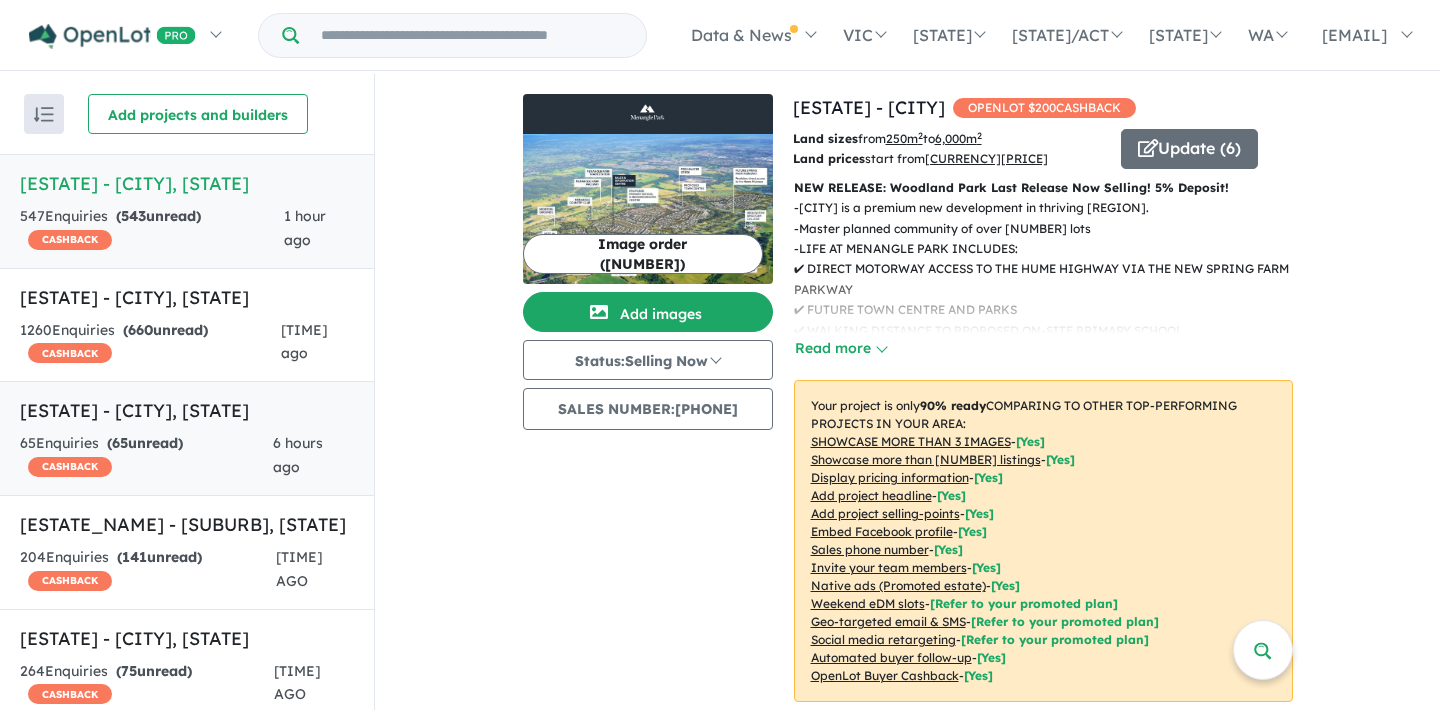 click on "Rivière - Pitt Town , NSW" at bounding box center (187, 410) 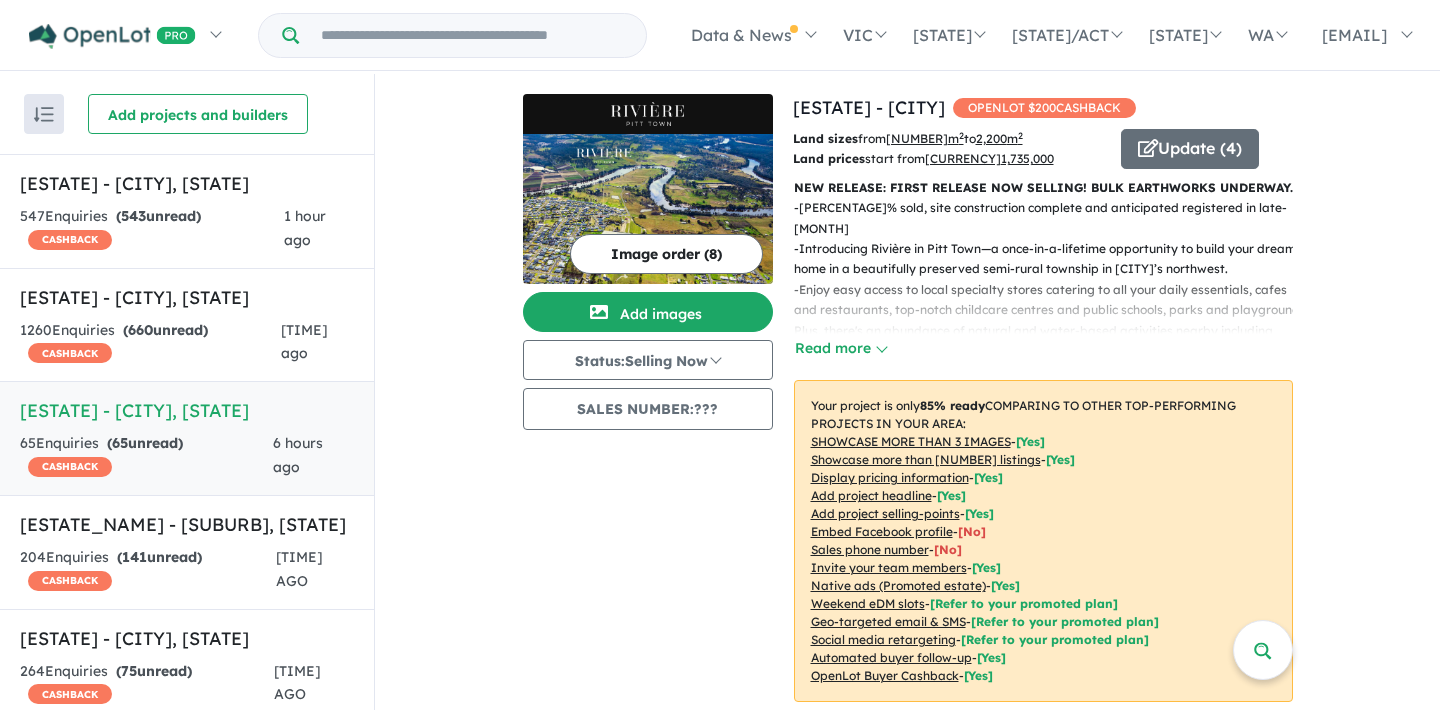 scroll, scrollTop: 0, scrollLeft: 0, axis: both 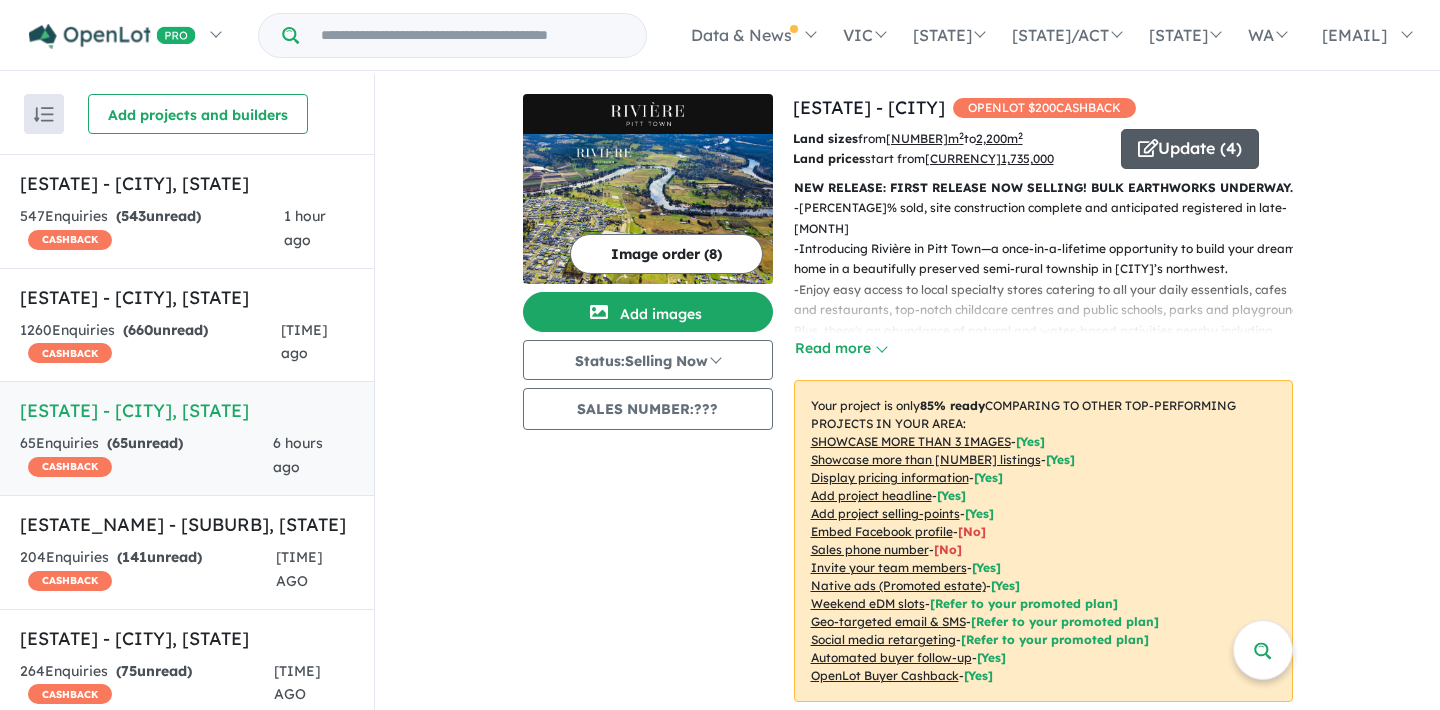 click on "Update ( 4 )" at bounding box center [1190, 149] 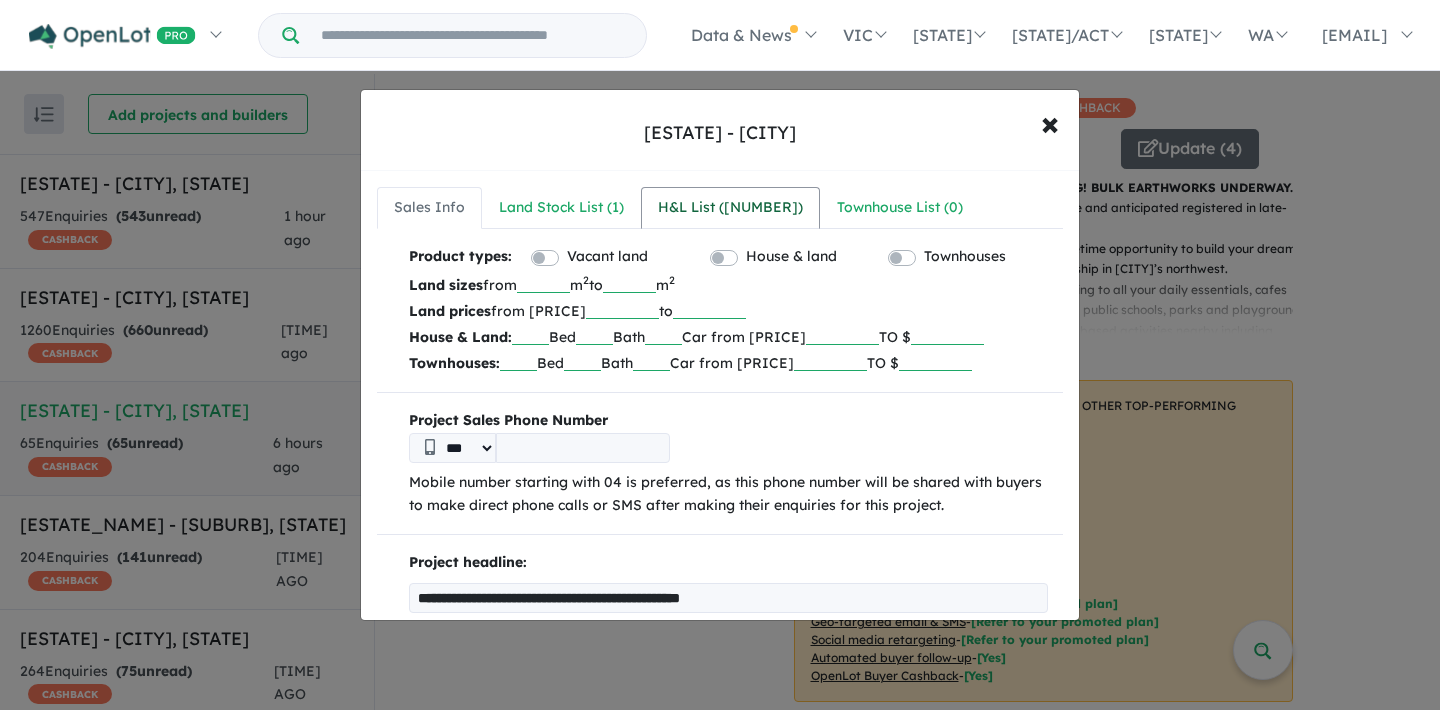 scroll, scrollTop: 0, scrollLeft: 0, axis: both 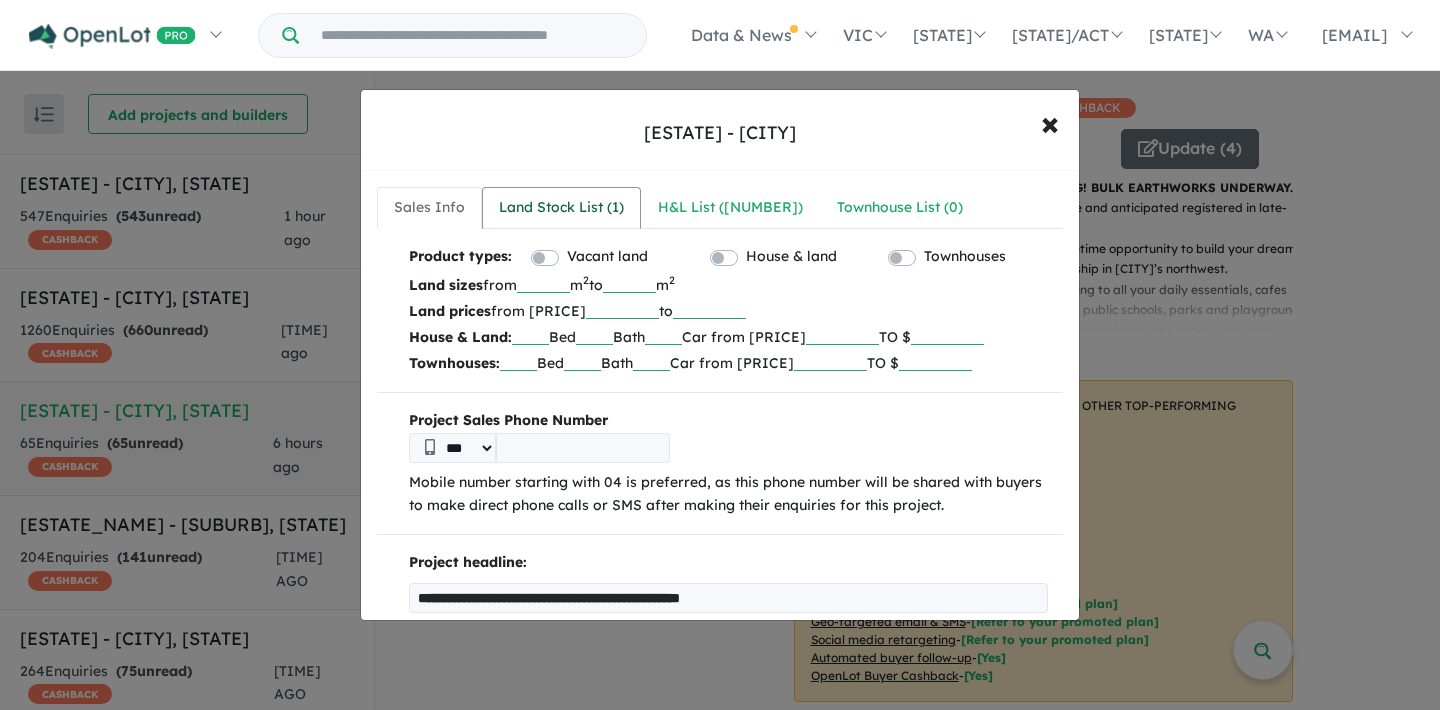 click on "Land Stock List ( 1 )" at bounding box center [561, 208] 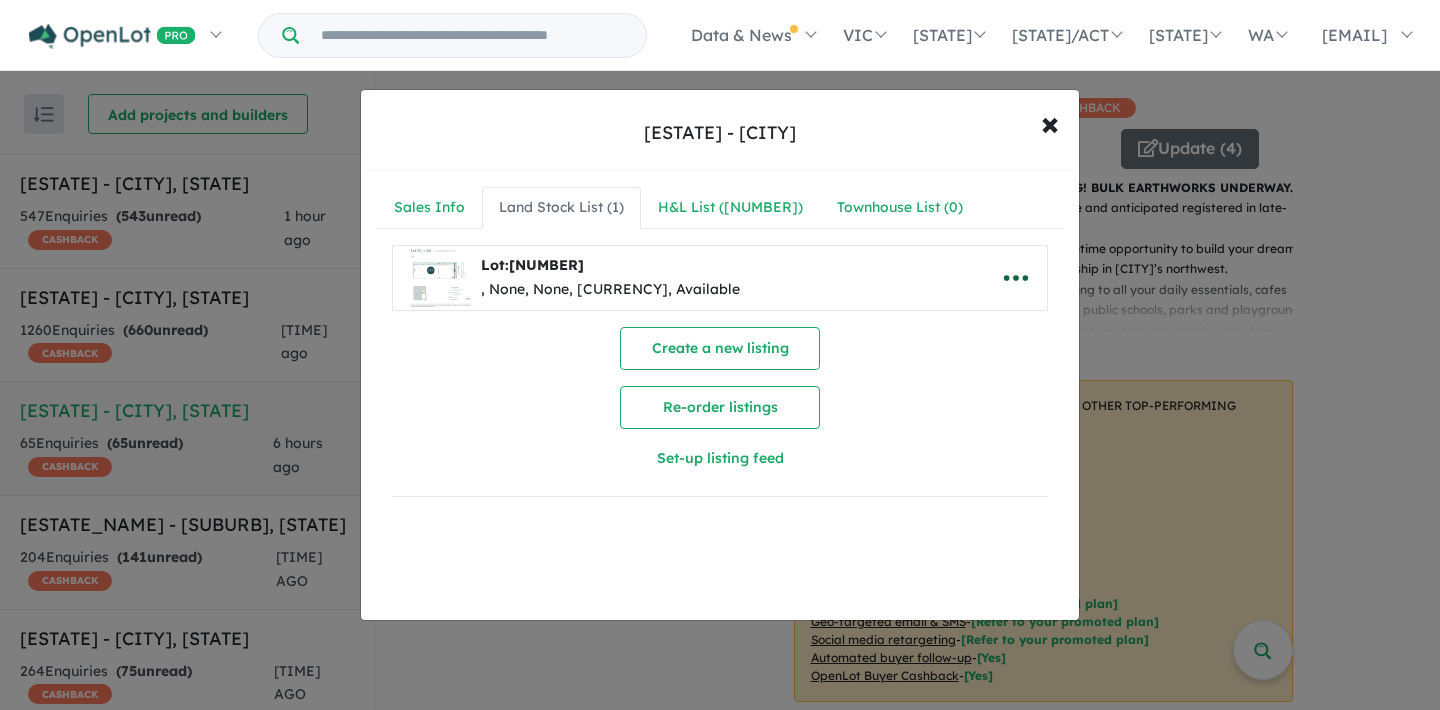 click 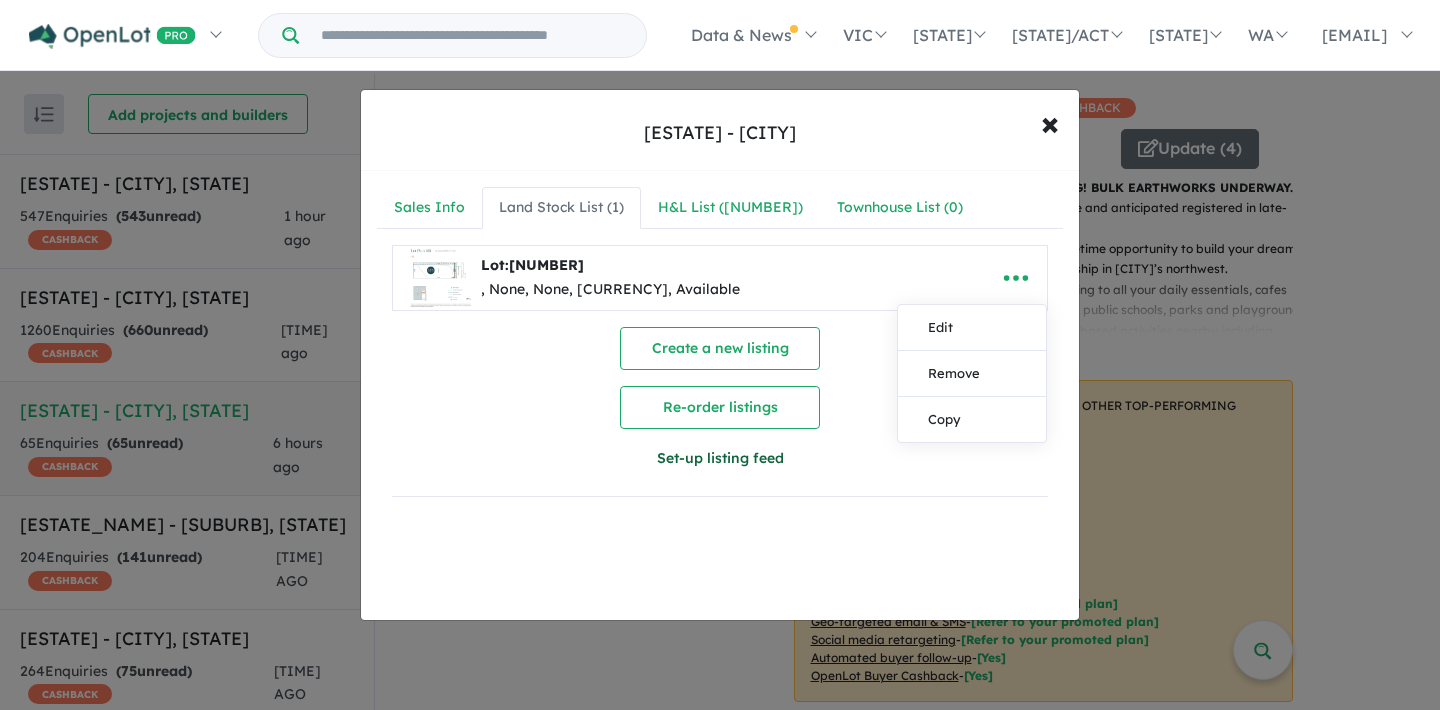 click on "Set-up listing feed" at bounding box center [720, 458] 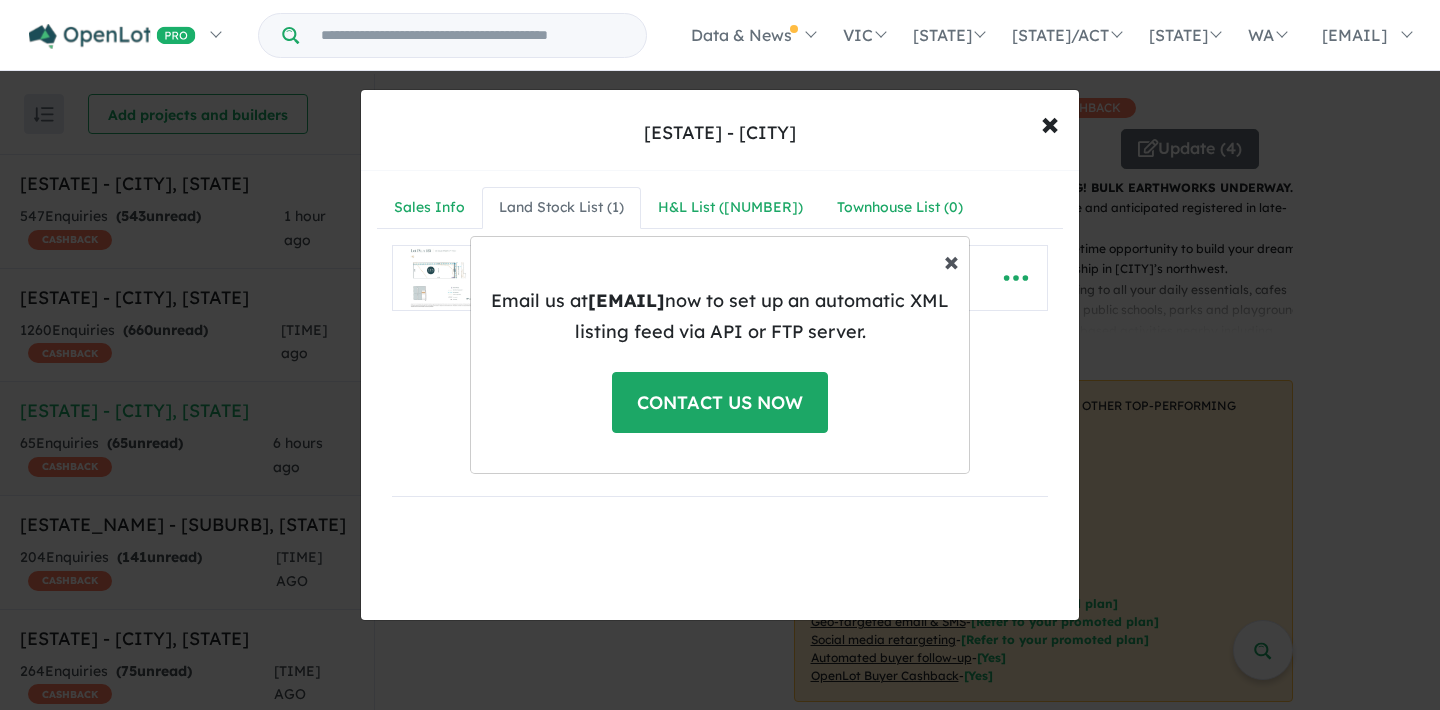 click on "×" at bounding box center (951, 260) 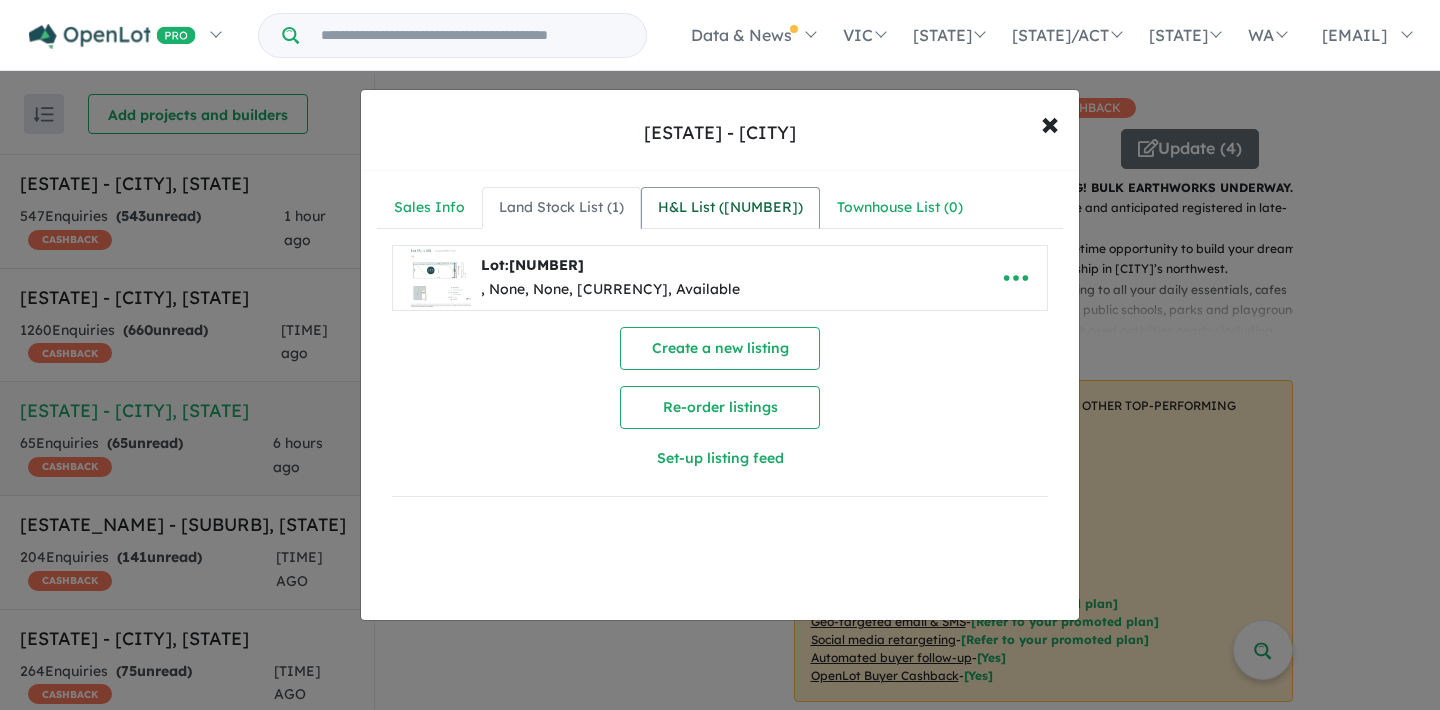 click on "H&L List ( 3 )" at bounding box center (730, 208) 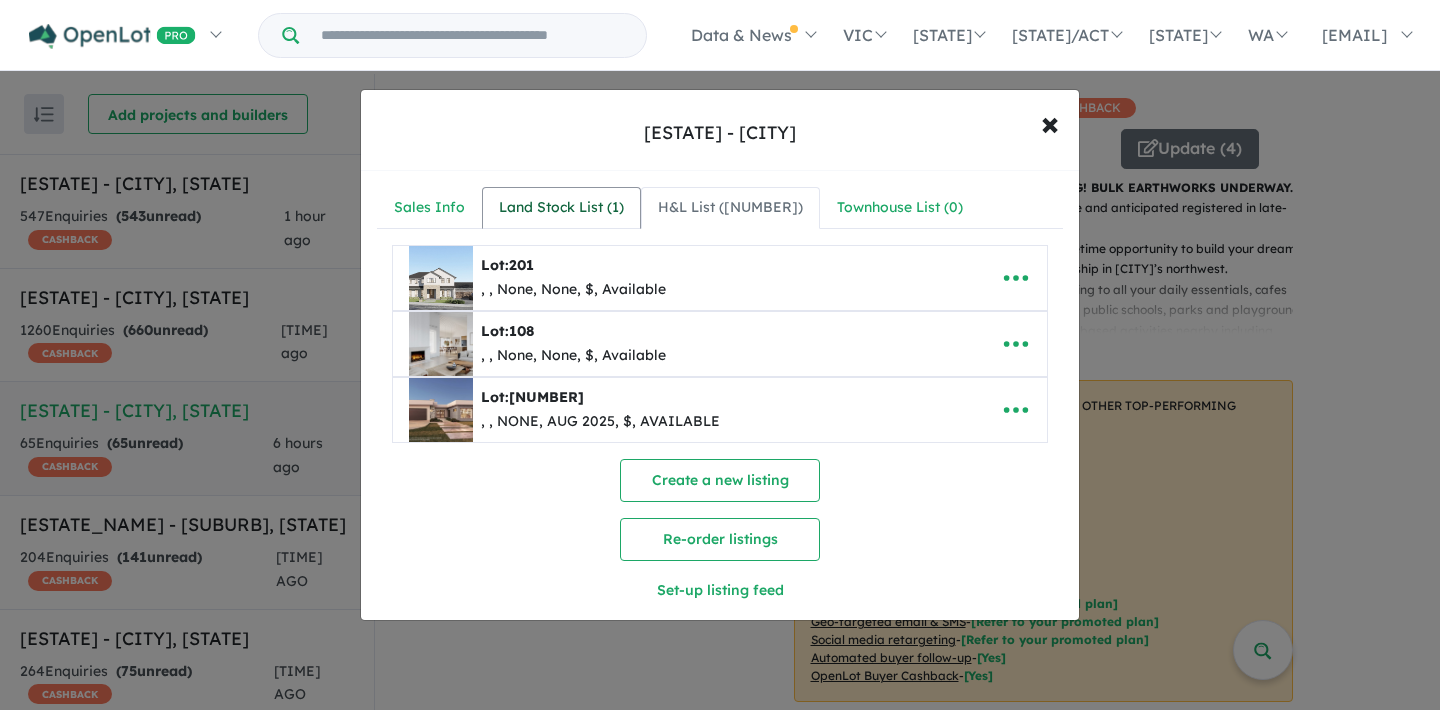 click on "Land Stock List ( 1 )" at bounding box center [561, 208] 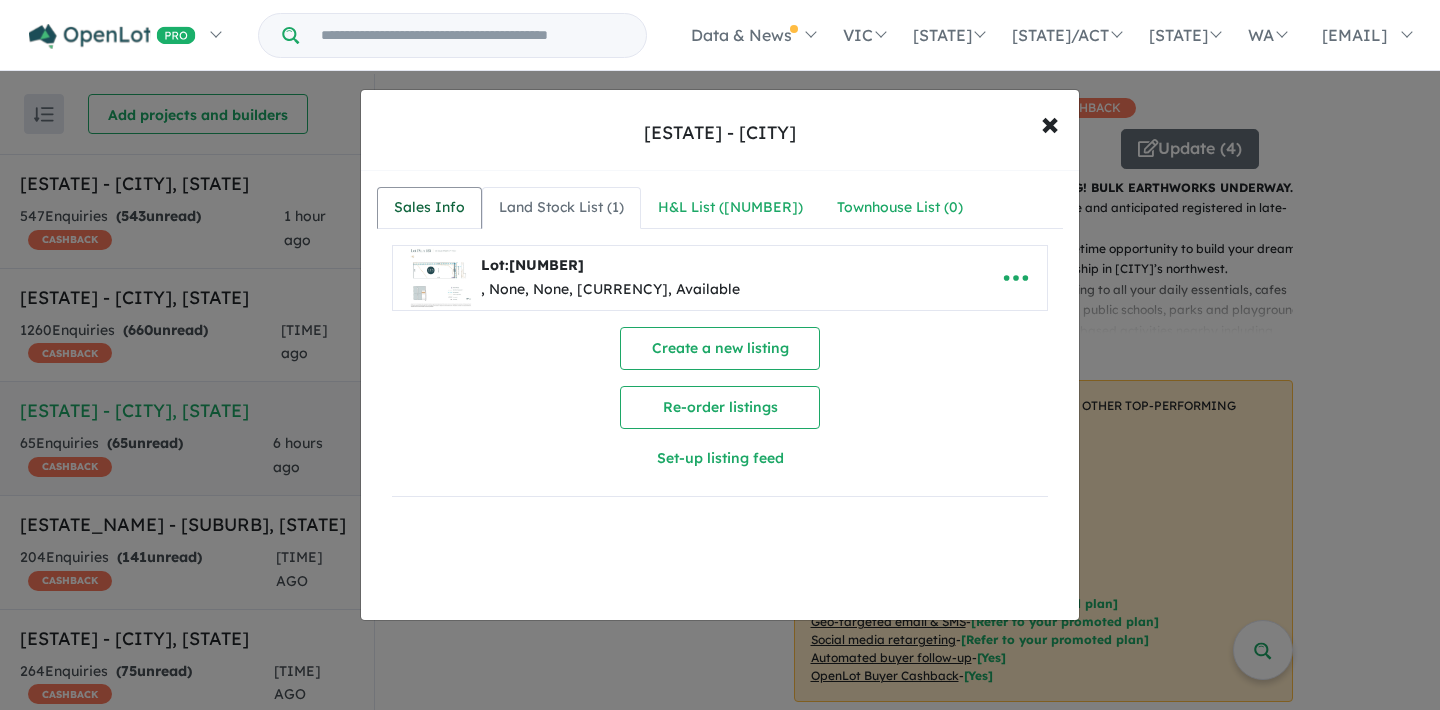 click on "Sales Info" at bounding box center [429, 208] 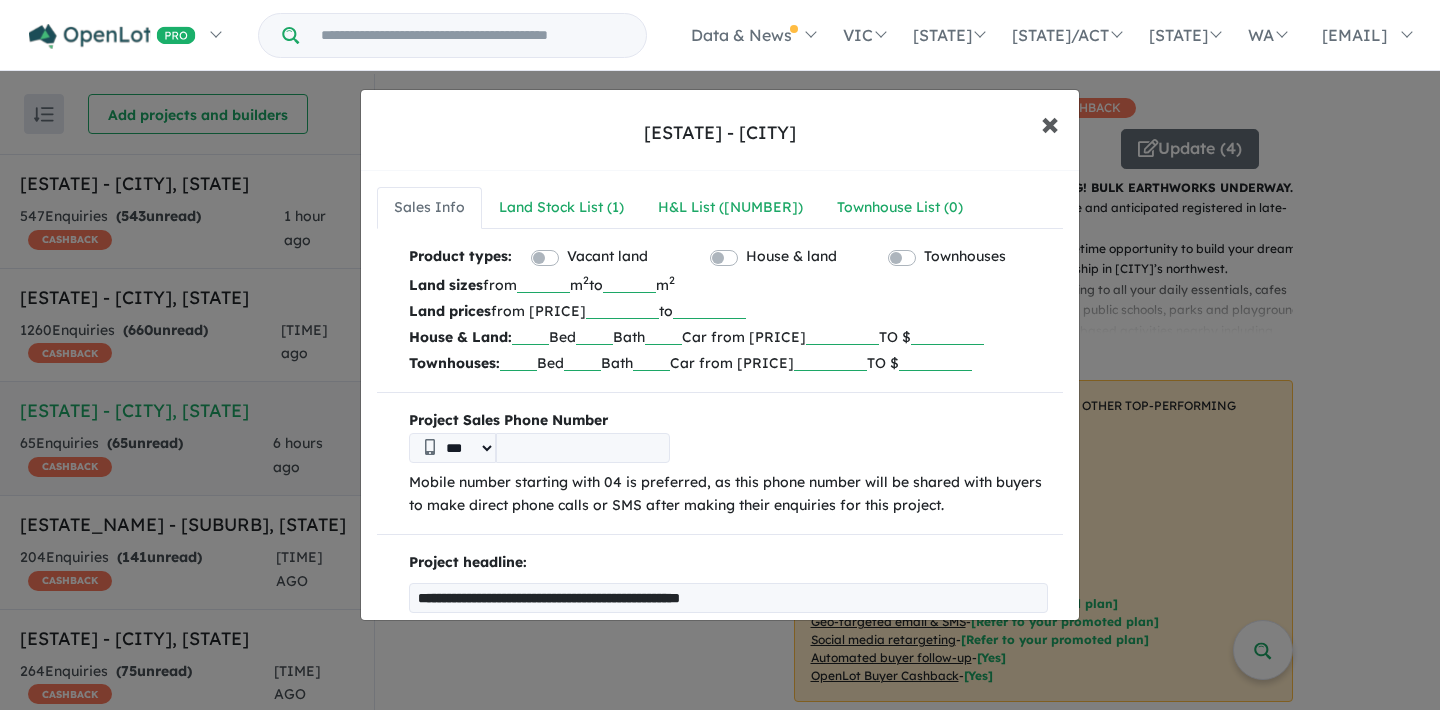 scroll, scrollTop: 0, scrollLeft: 0, axis: both 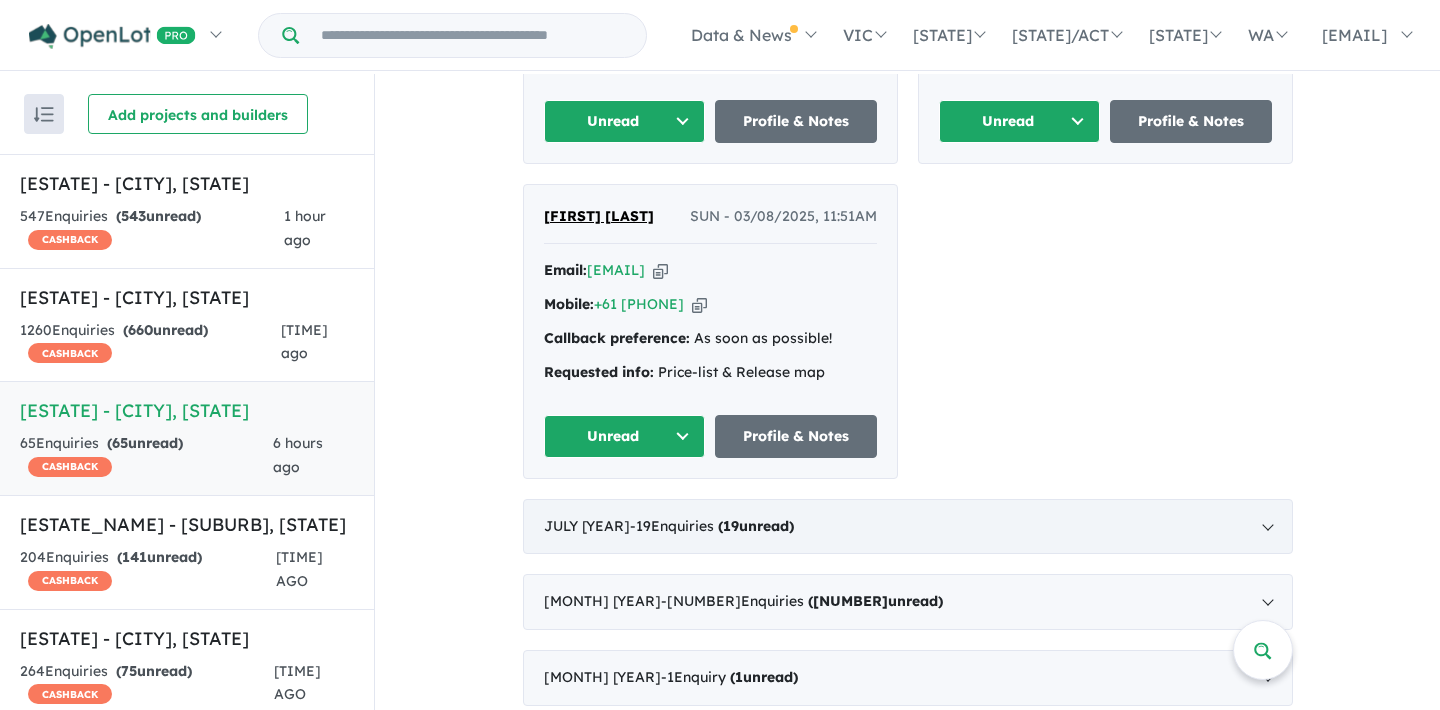 click on "July 2025  -  19  Enquir ies   ( 19  unread)" at bounding box center [908, 527] 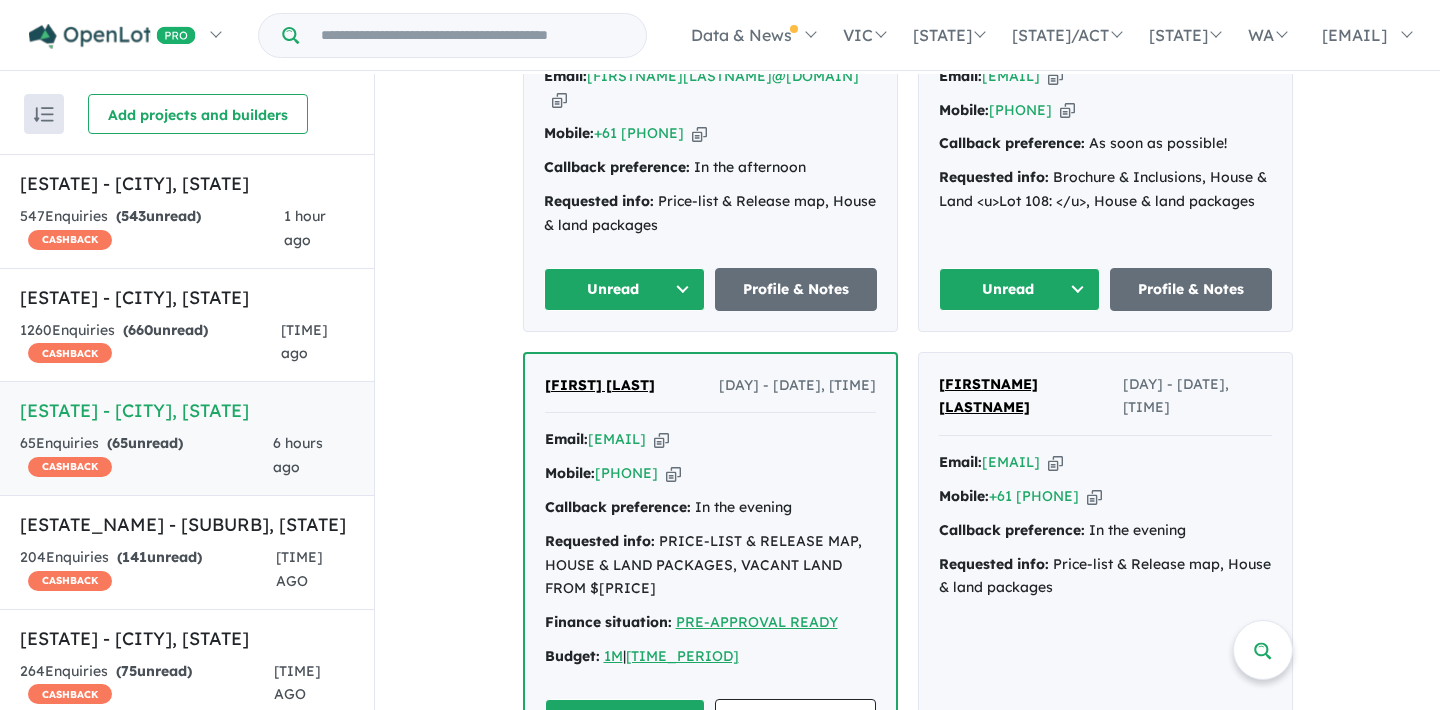 scroll, scrollTop: 1044, scrollLeft: 0, axis: vertical 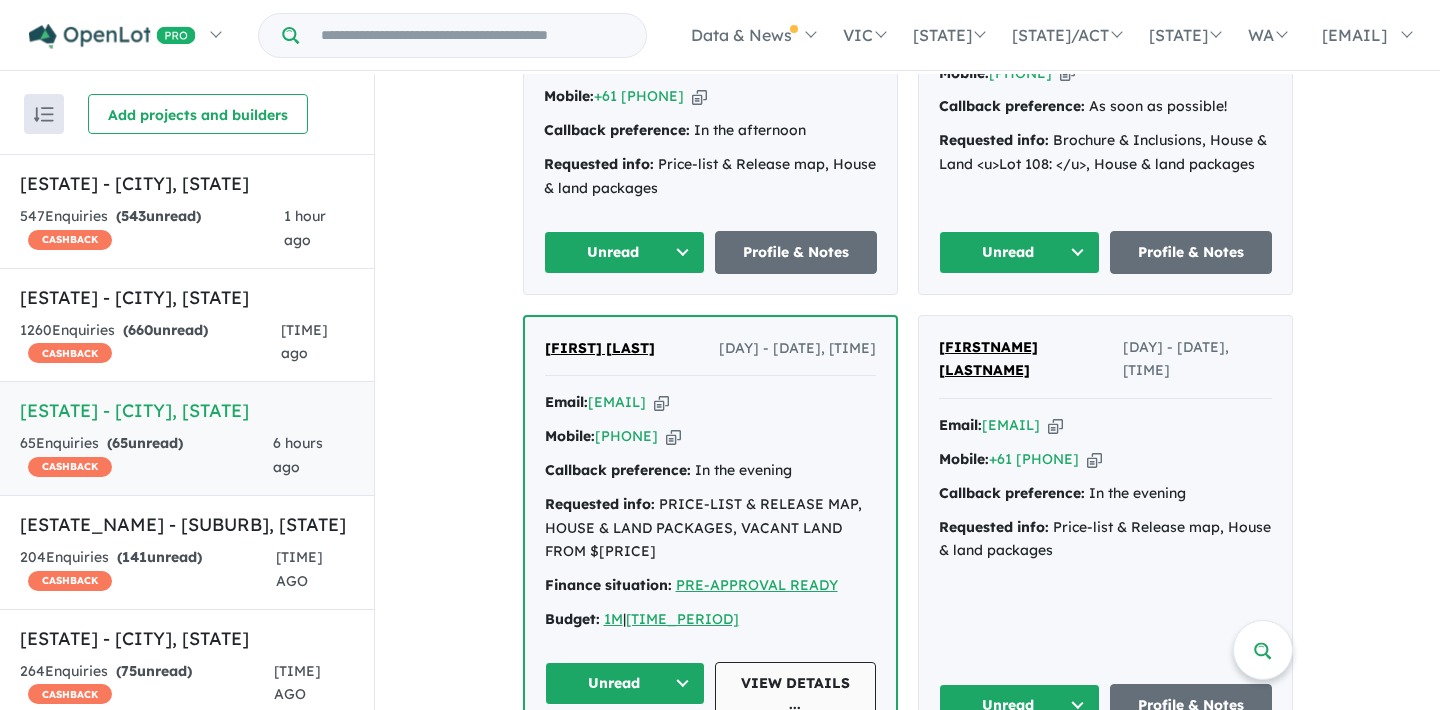 click on "View details ..." at bounding box center (795, 694) 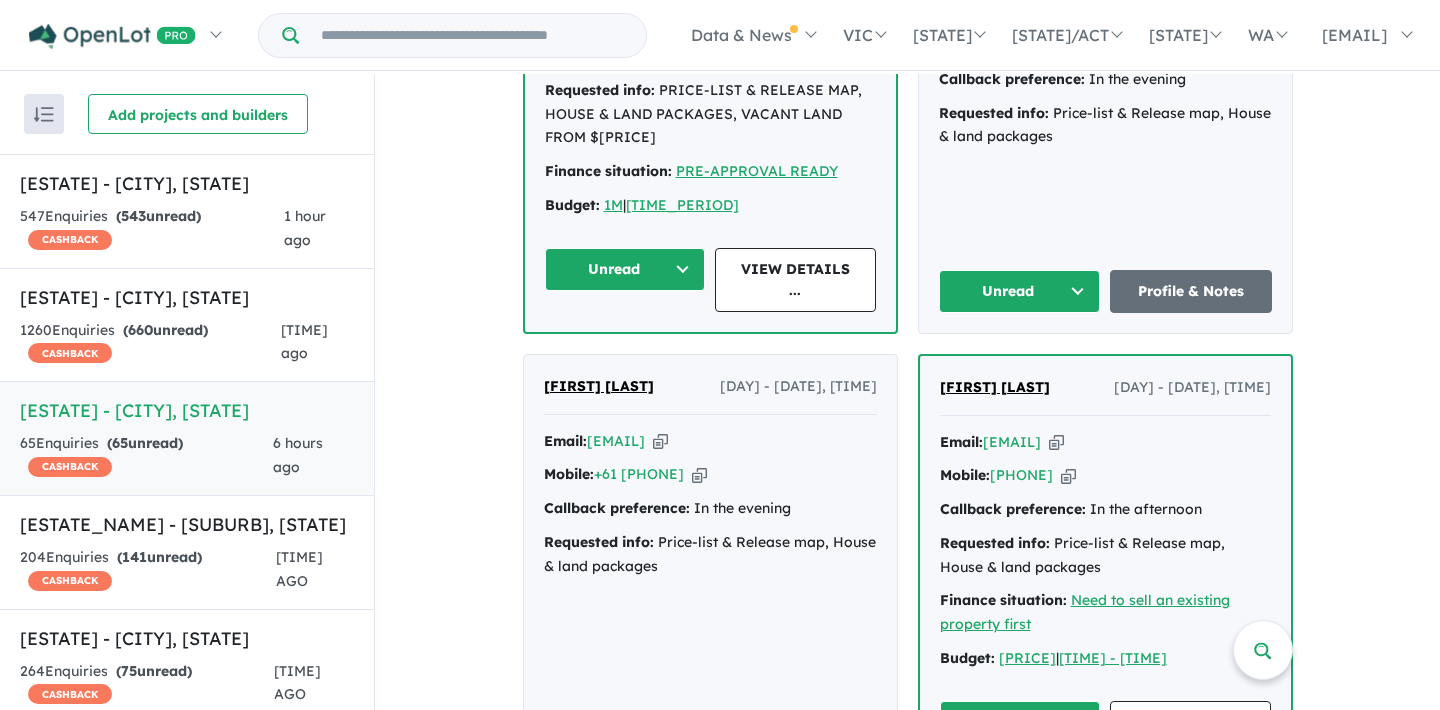 scroll, scrollTop: 1545, scrollLeft: 0, axis: vertical 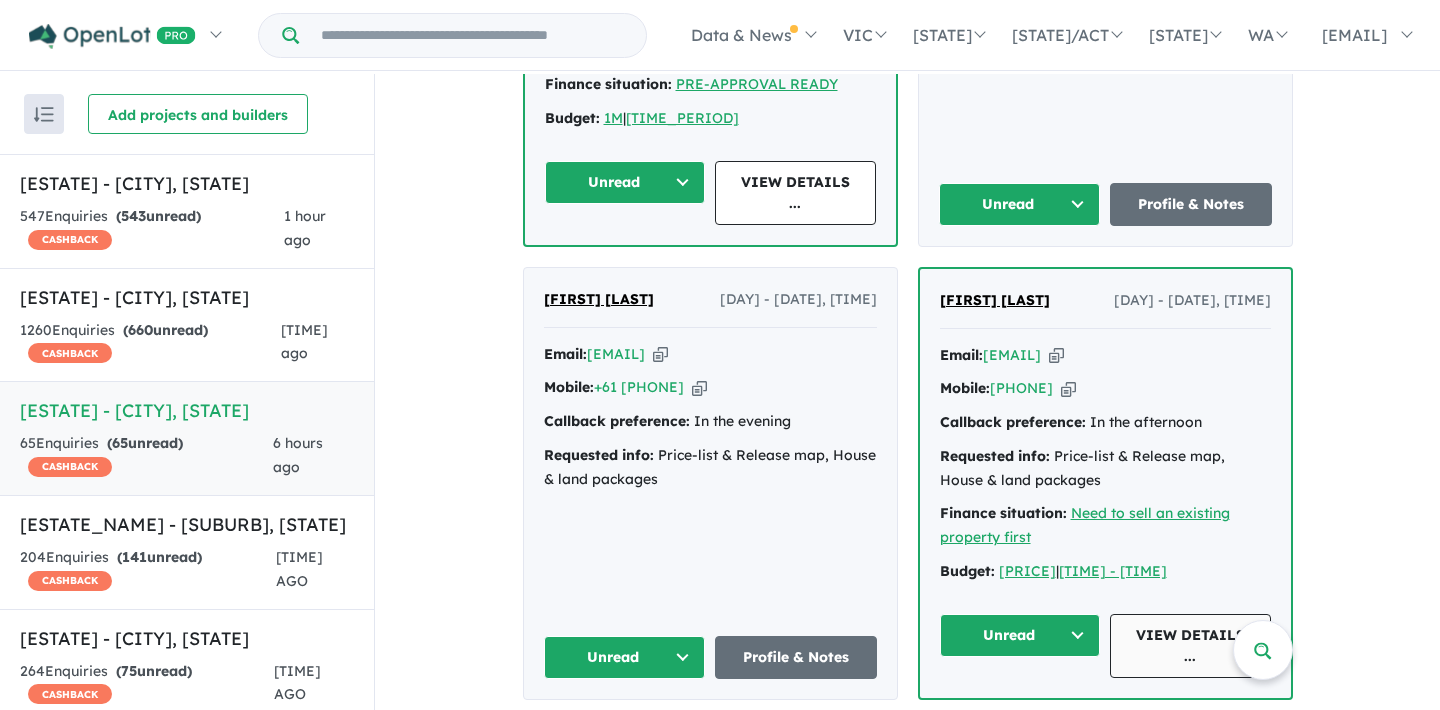 click on "View details ..." at bounding box center [1190, 646] 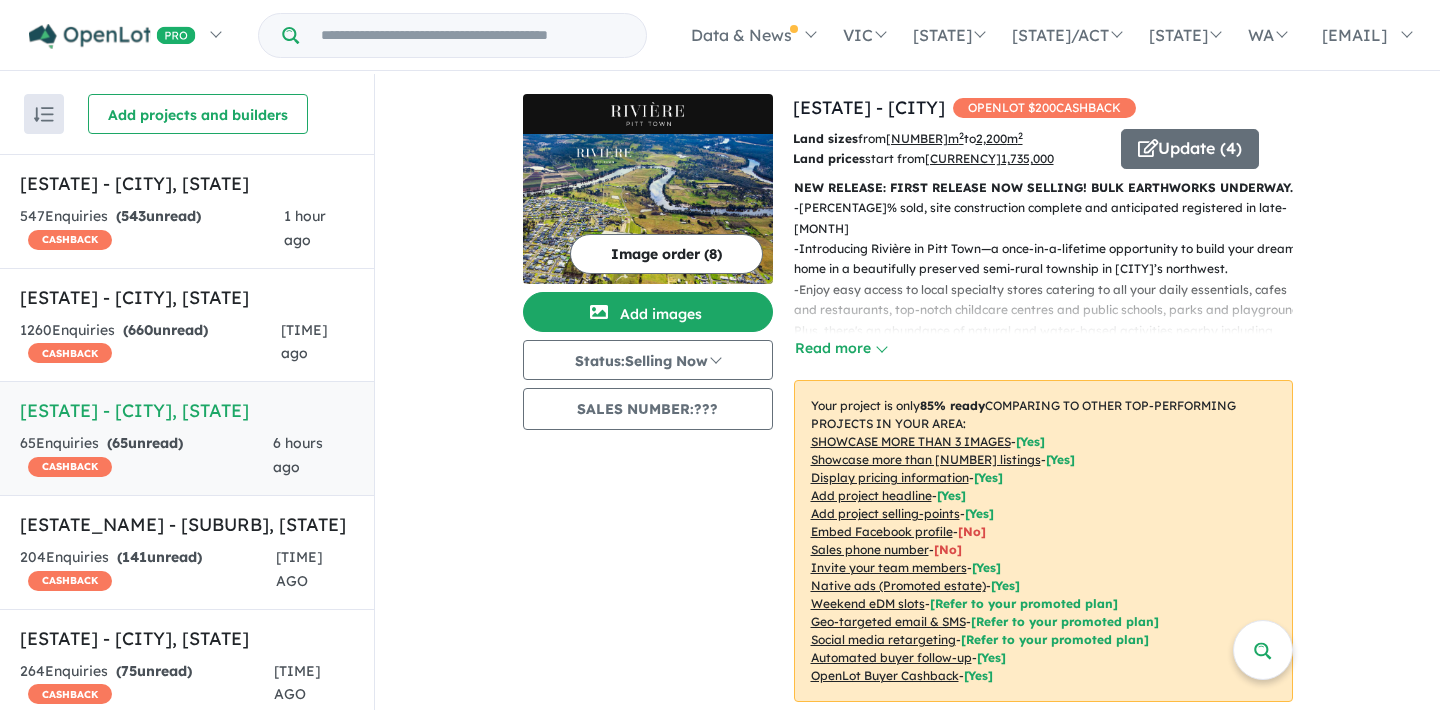 scroll, scrollTop: 0, scrollLeft: 0, axis: both 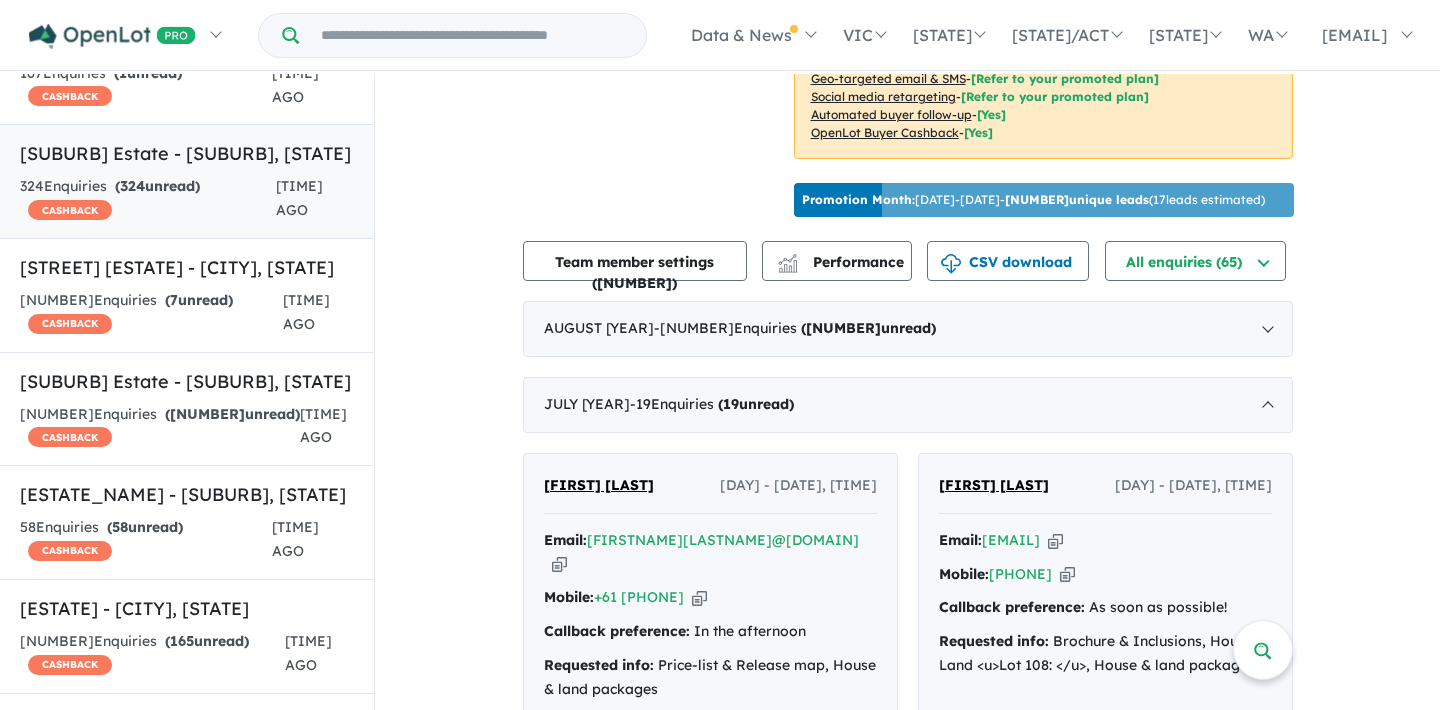 click on "Park Avenue II Estate - Rouse Hill , NSW" at bounding box center (187, 153) 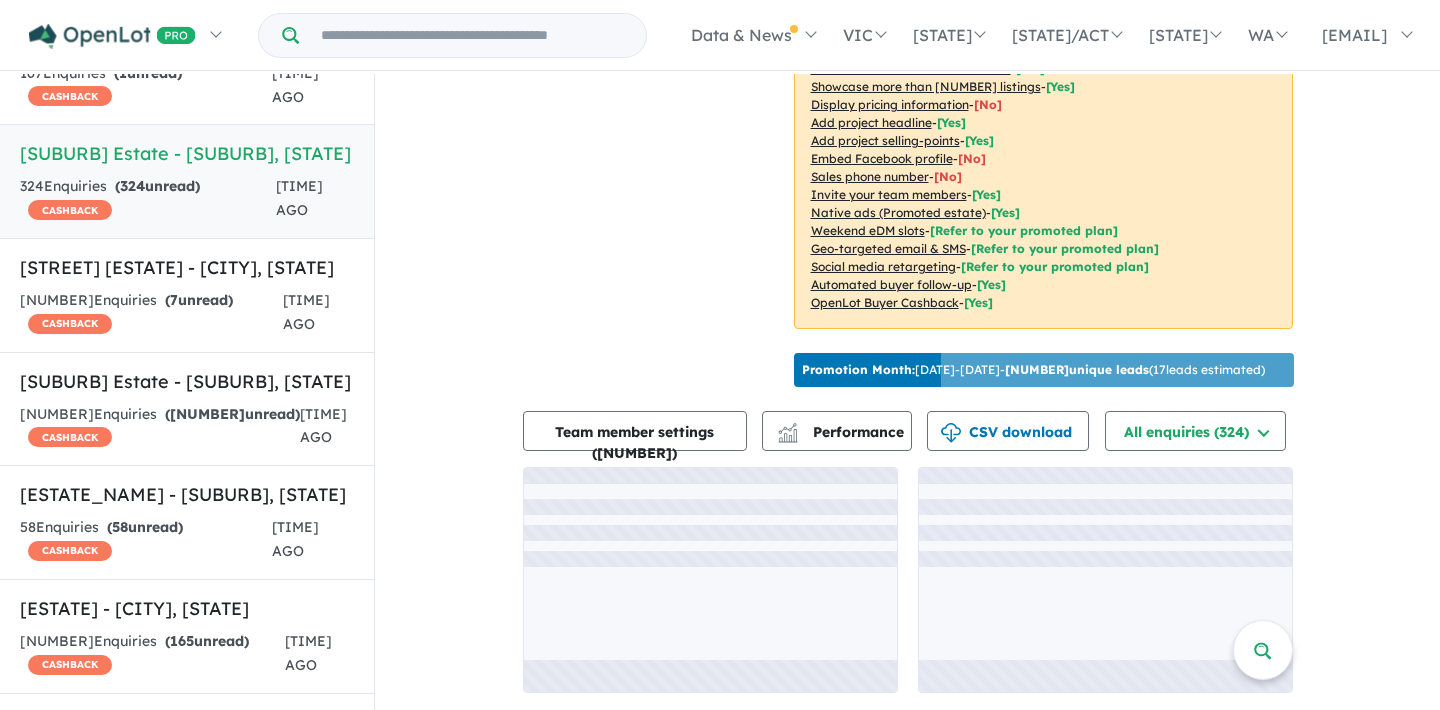 scroll, scrollTop: 428, scrollLeft: 0, axis: vertical 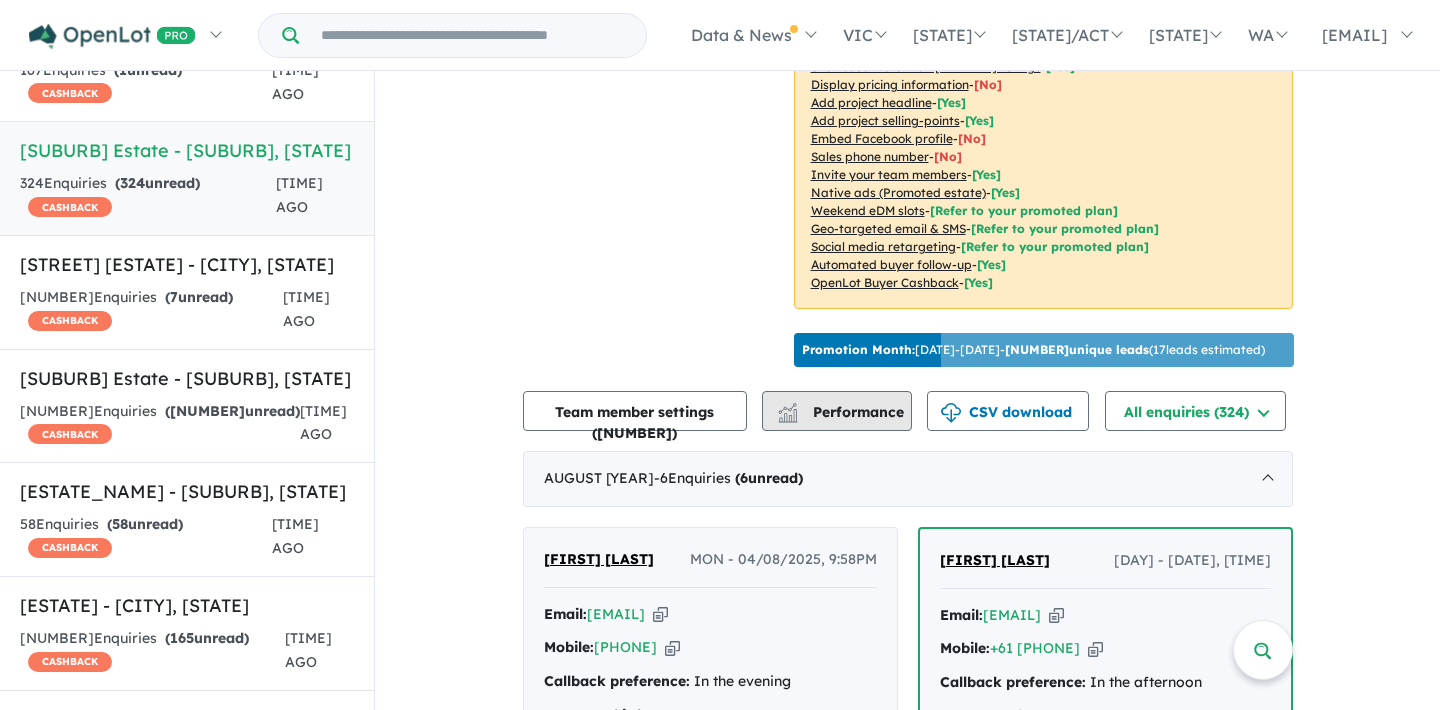 click on "Performance" at bounding box center (842, 412) 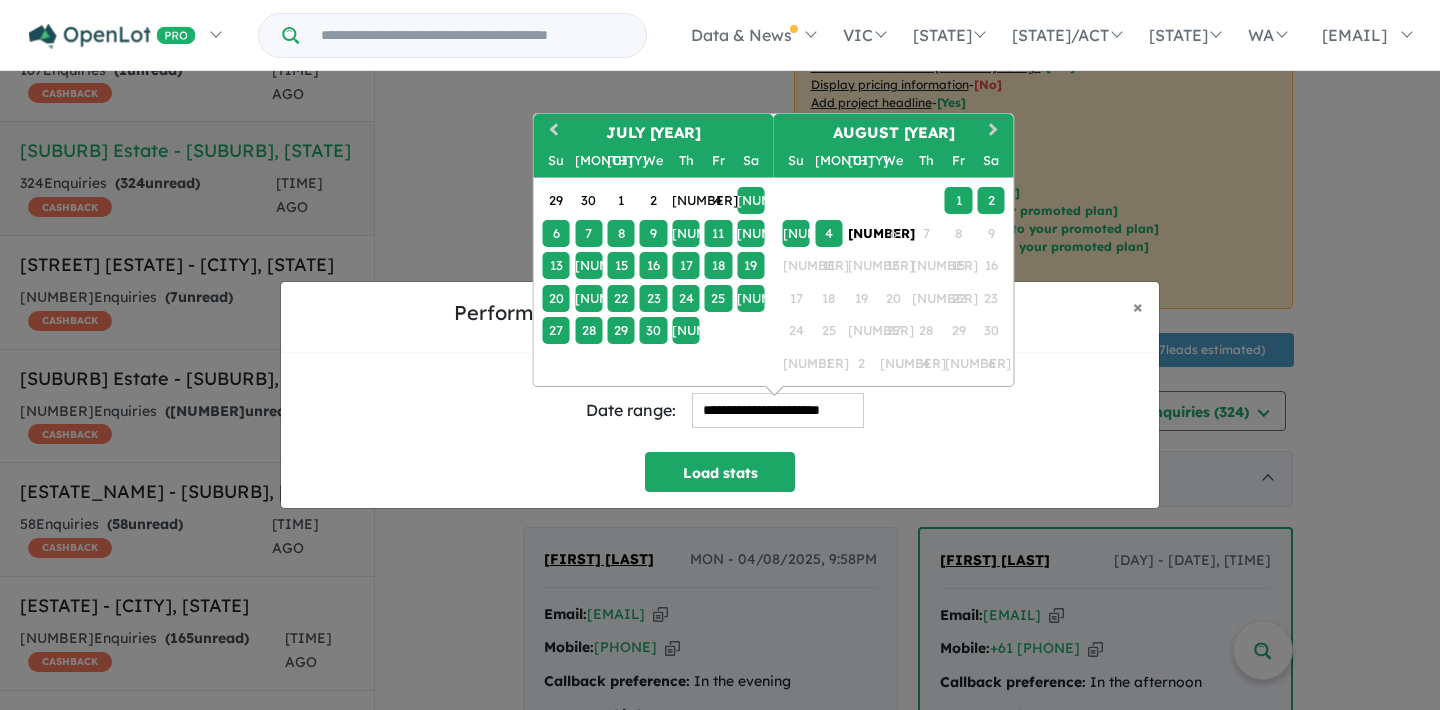 click on "**********" at bounding box center [778, 410] 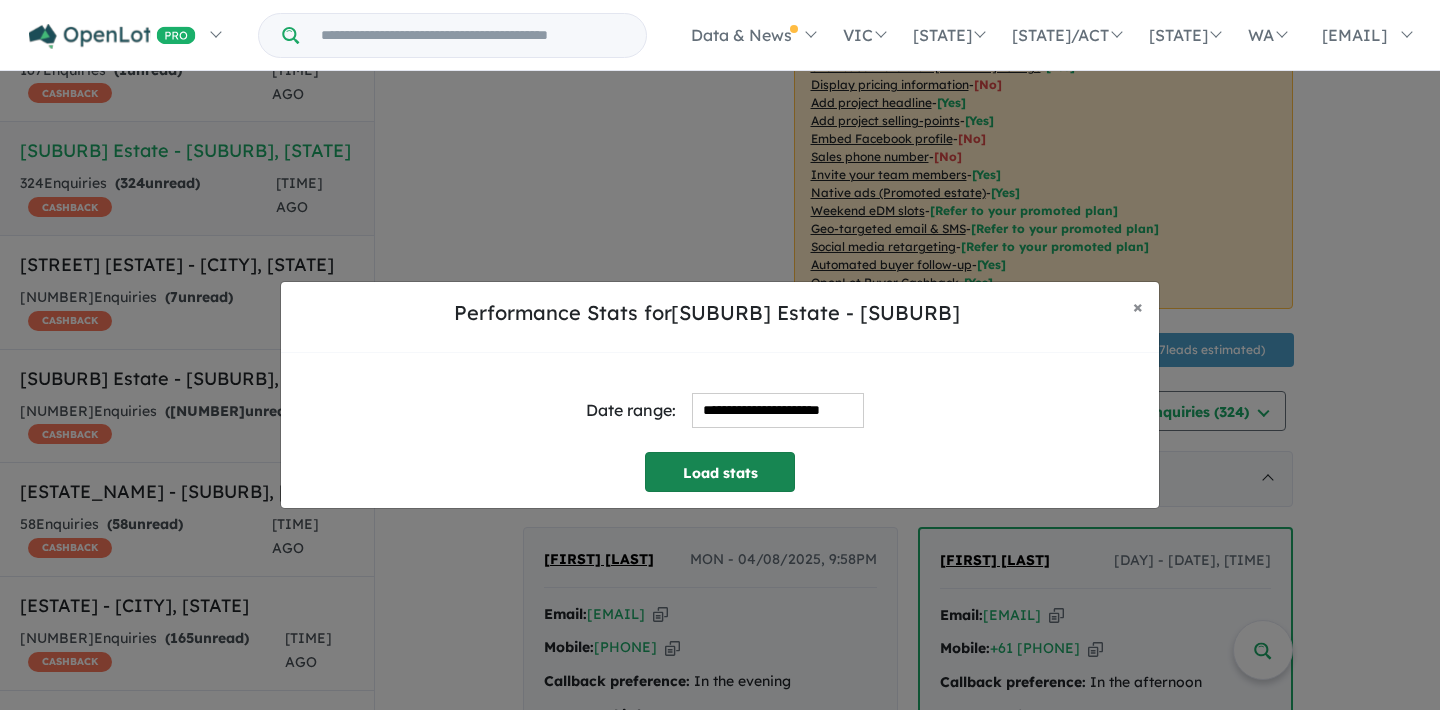 click on "Load stats" at bounding box center [720, 472] 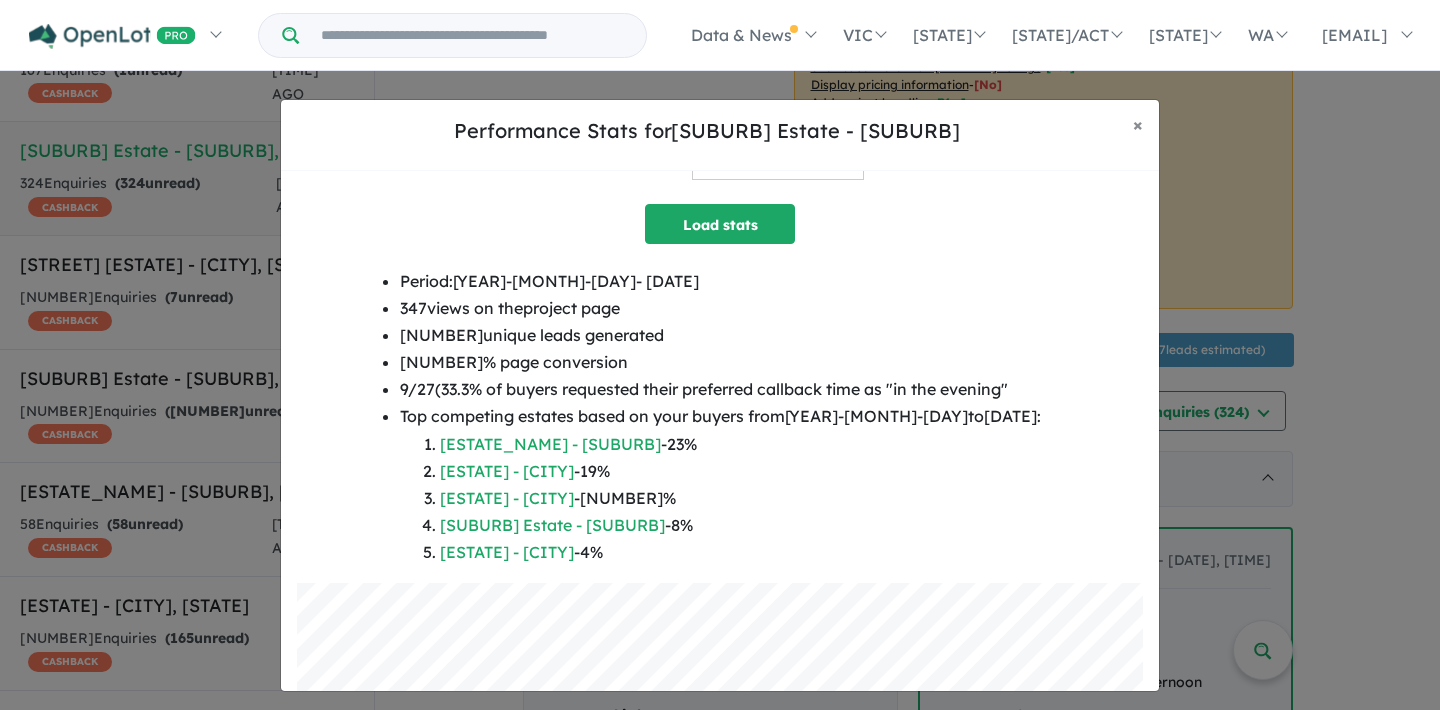 scroll, scrollTop: 104, scrollLeft: 0, axis: vertical 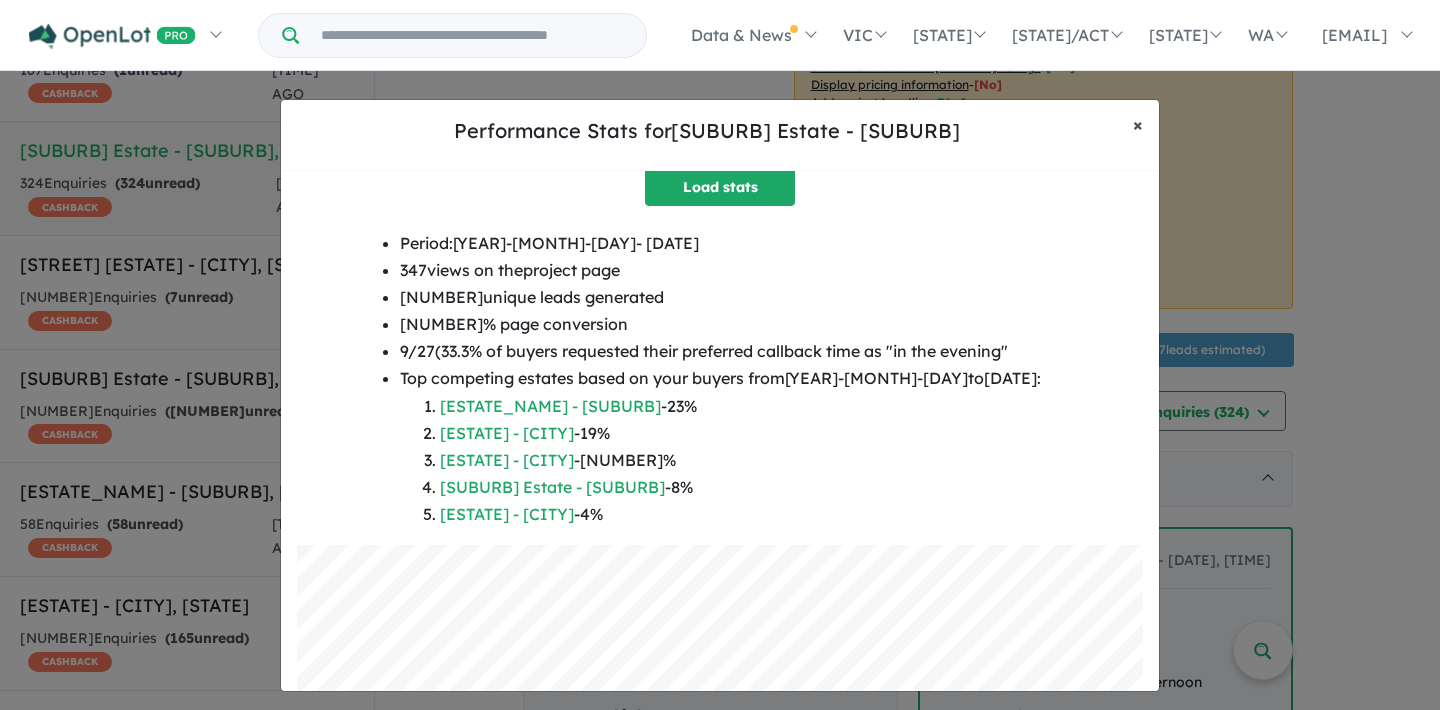 click on "×" at bounding box center [1138, 124] 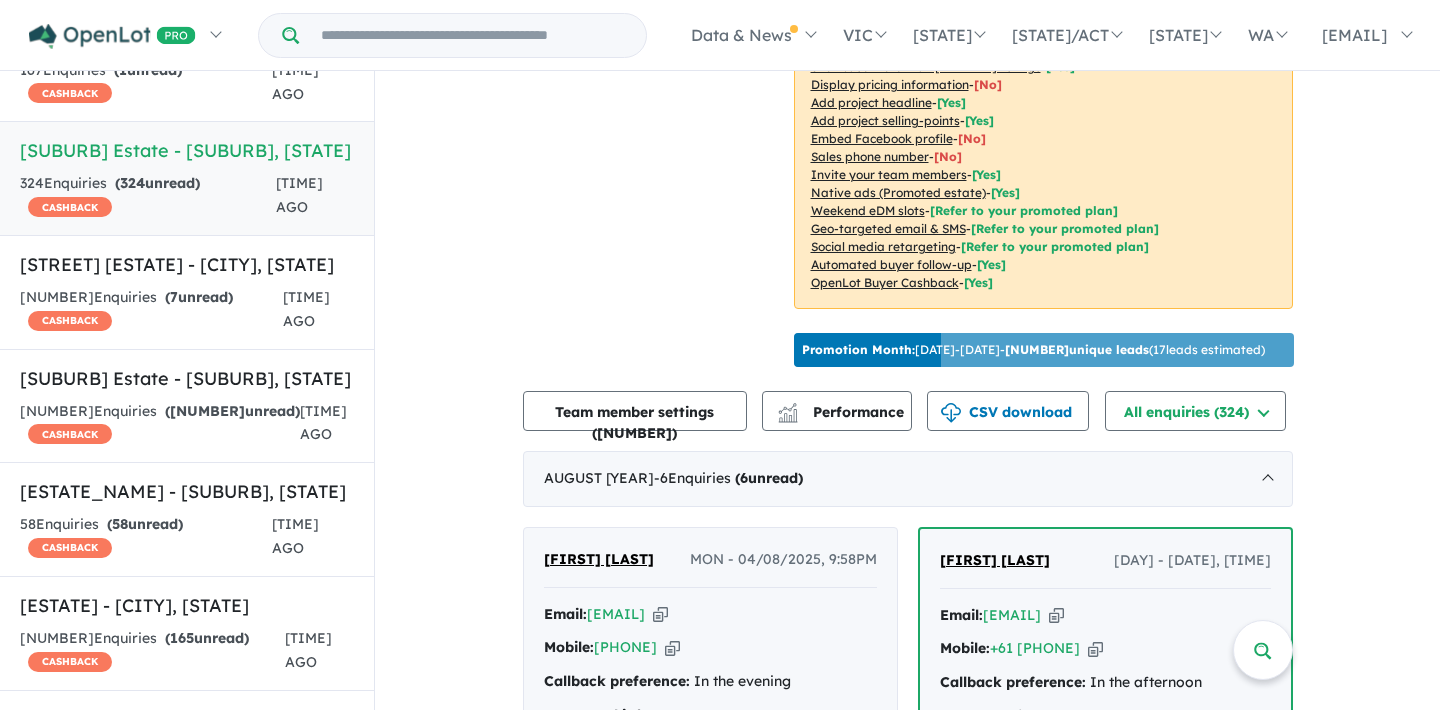 click at bounding box center [472, 35] 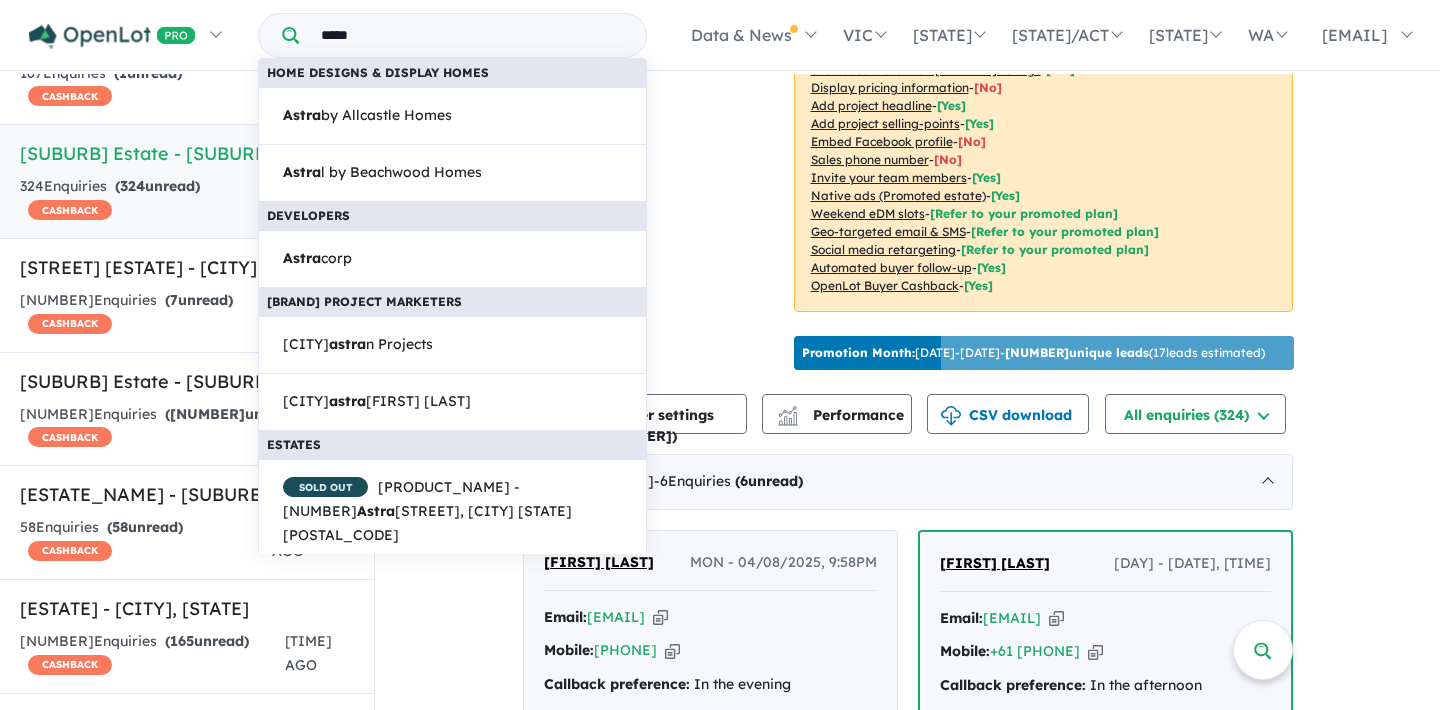 scroll, scrollTop: 0, scrollLeft: 0, axis: both 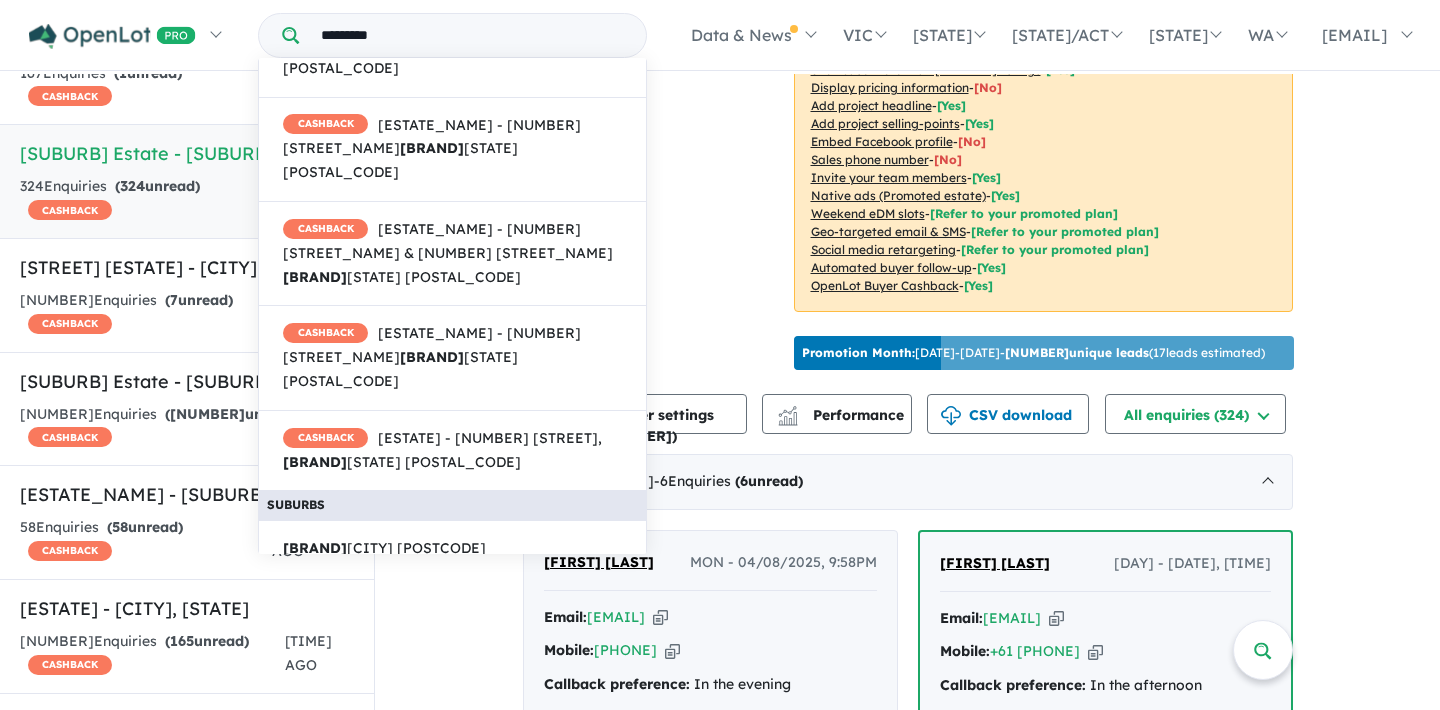 type on "*********" 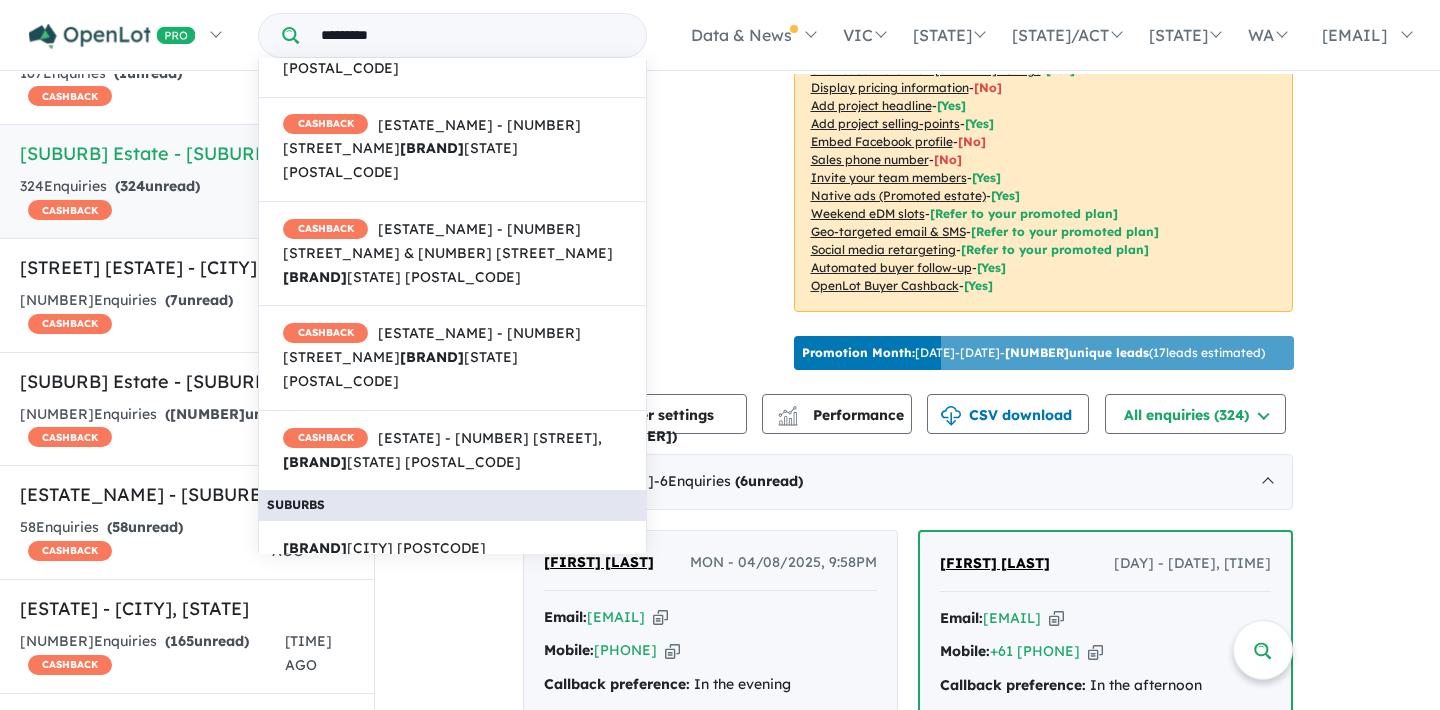click on "Austr al NSW 2179" at bounding box center (452, 606) 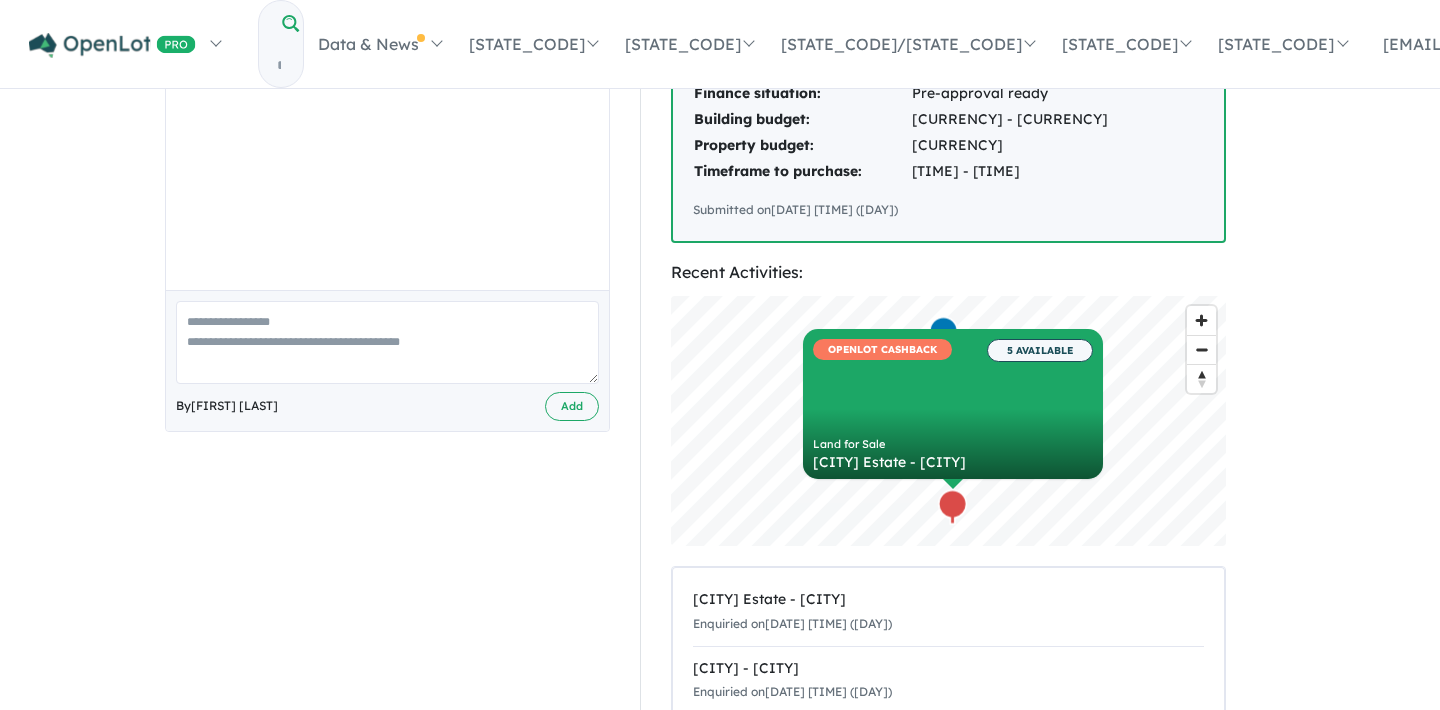 scroll, scrollTop: 620, scrollLeft: 0, axis: vertical 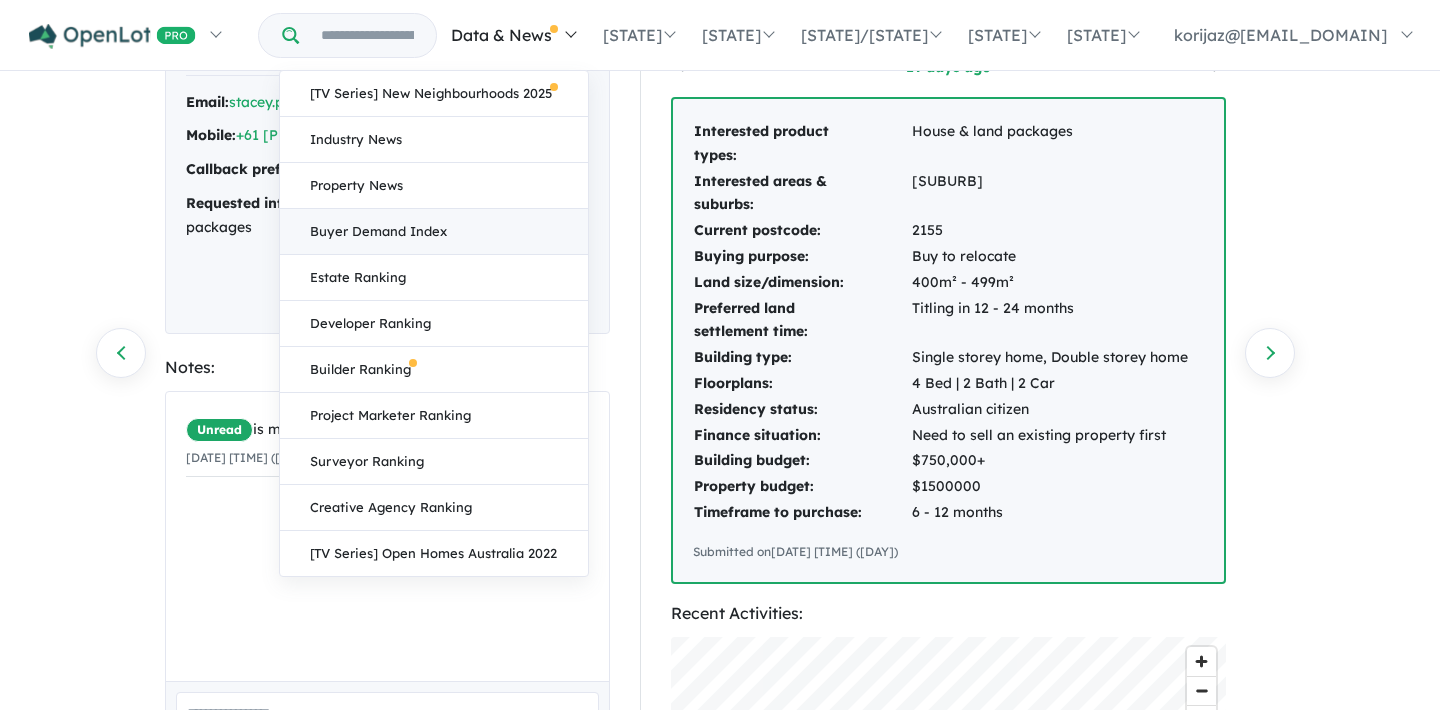 click on "Buyer Demand Index" at bounding box center [434, 232] 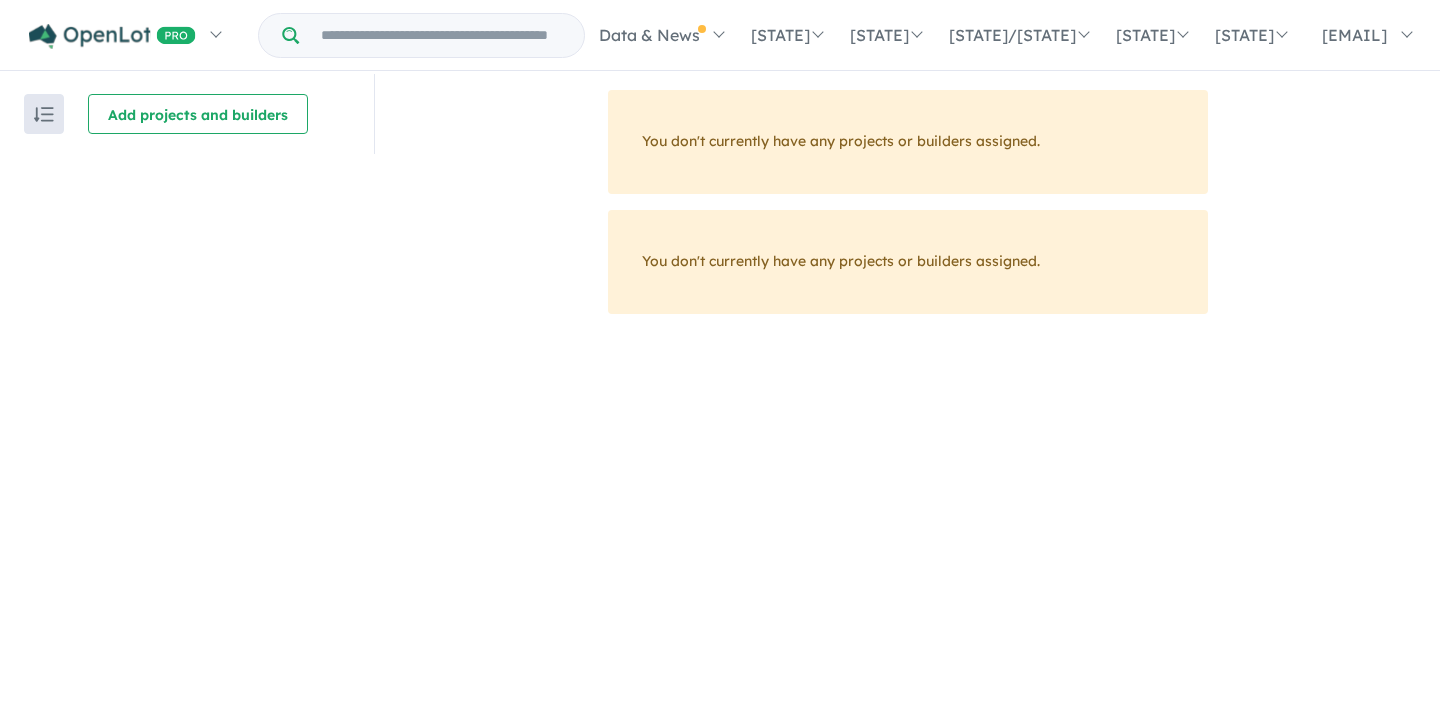 scroll, scrollTop: 0, scrollLeft: 0, axis: both 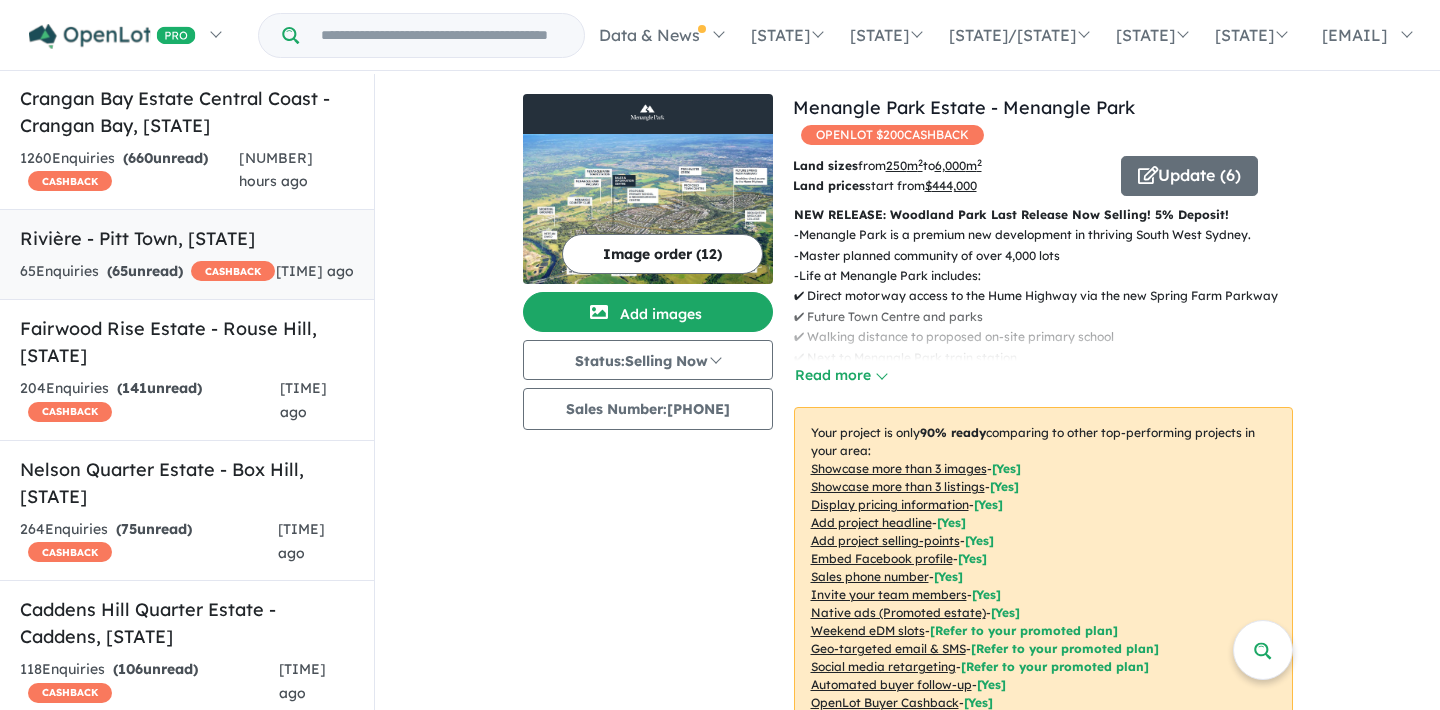 click on "( 65  unread)" at bounding box center [145, 271] 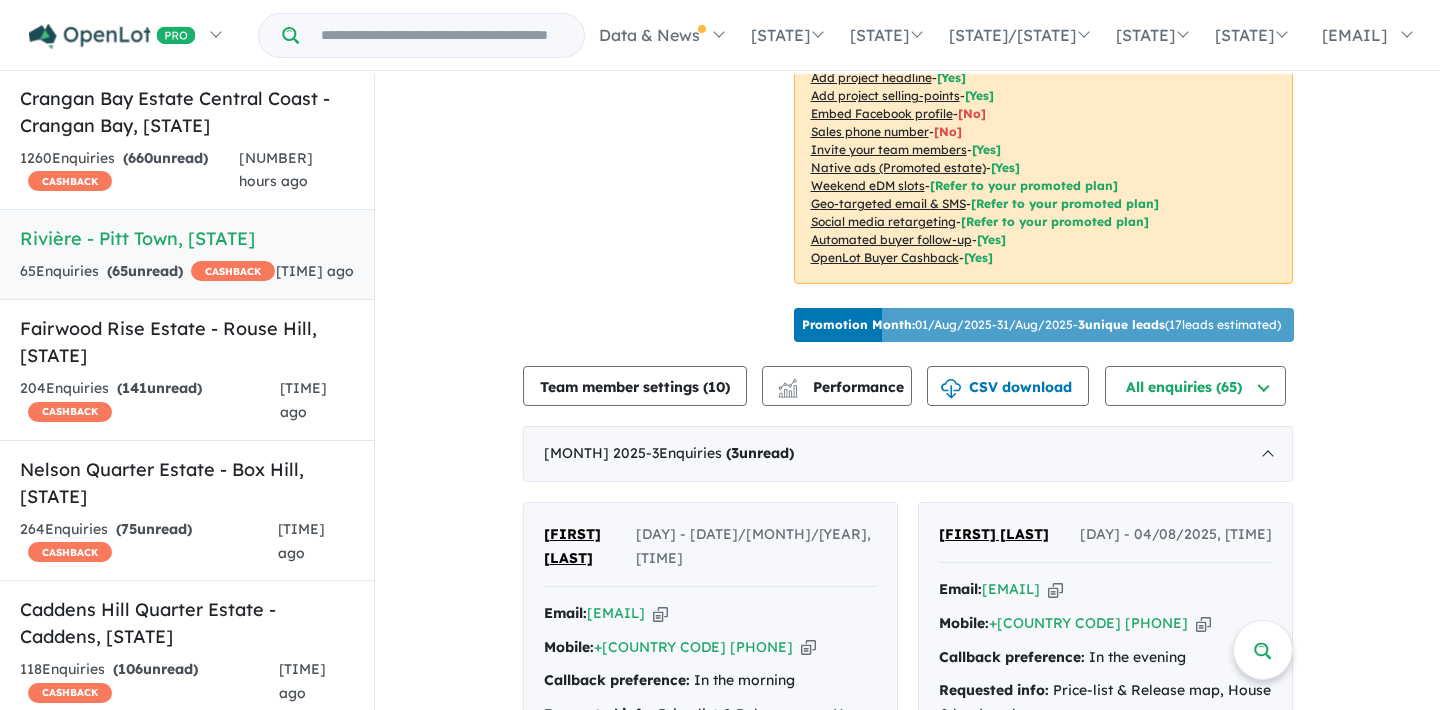 scroll, scrollTop: 419, scrollLeft: 0, axis: vertical 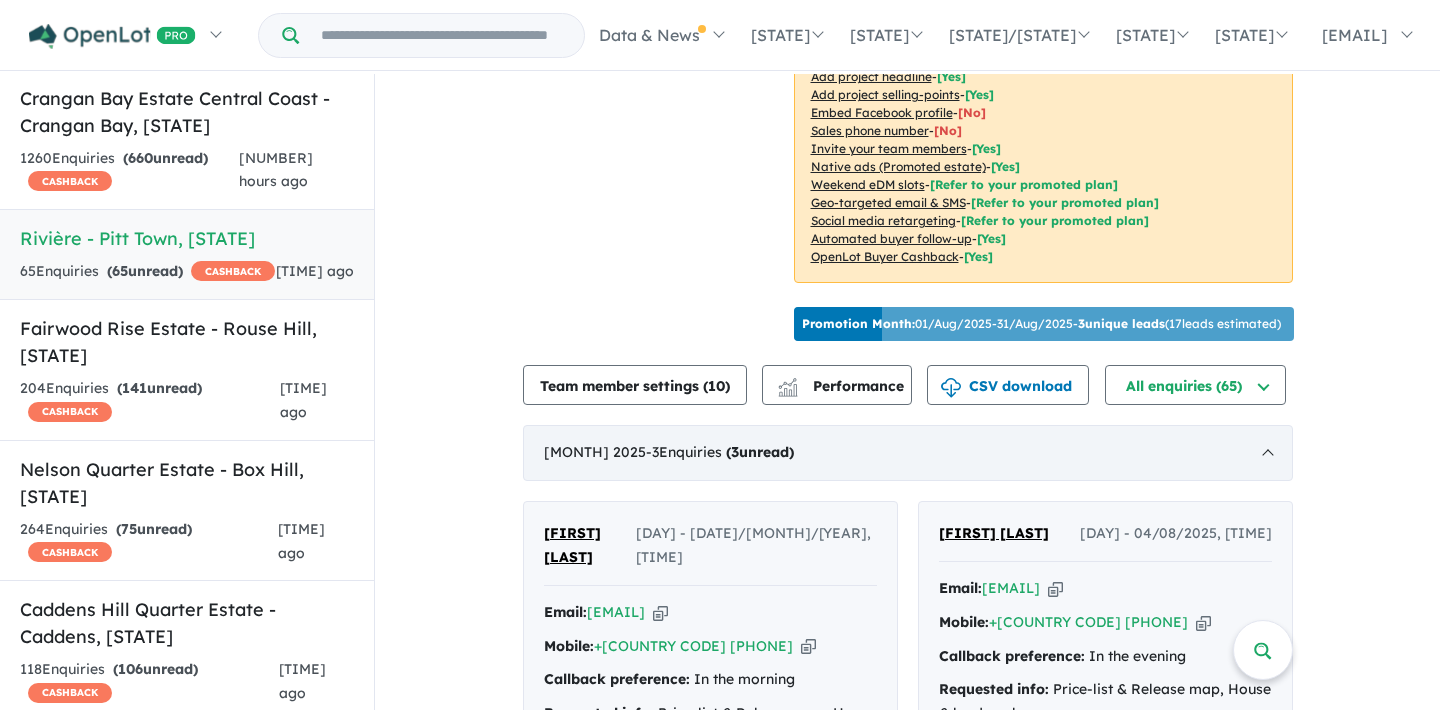click on "( [NUMBER] unread)" at bounding box center (760, 452) 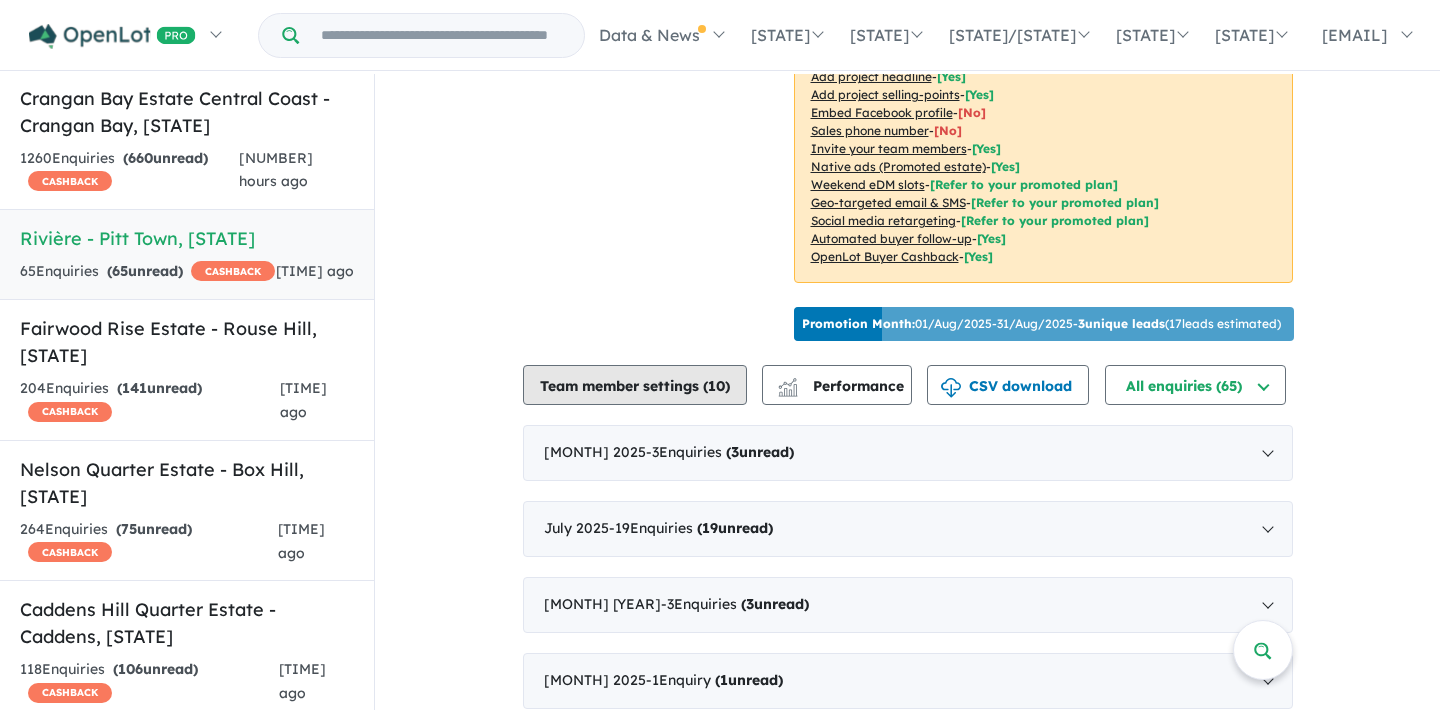 click on "Team member settings ( [NUMBER] )" at bounding box center (635, 385) 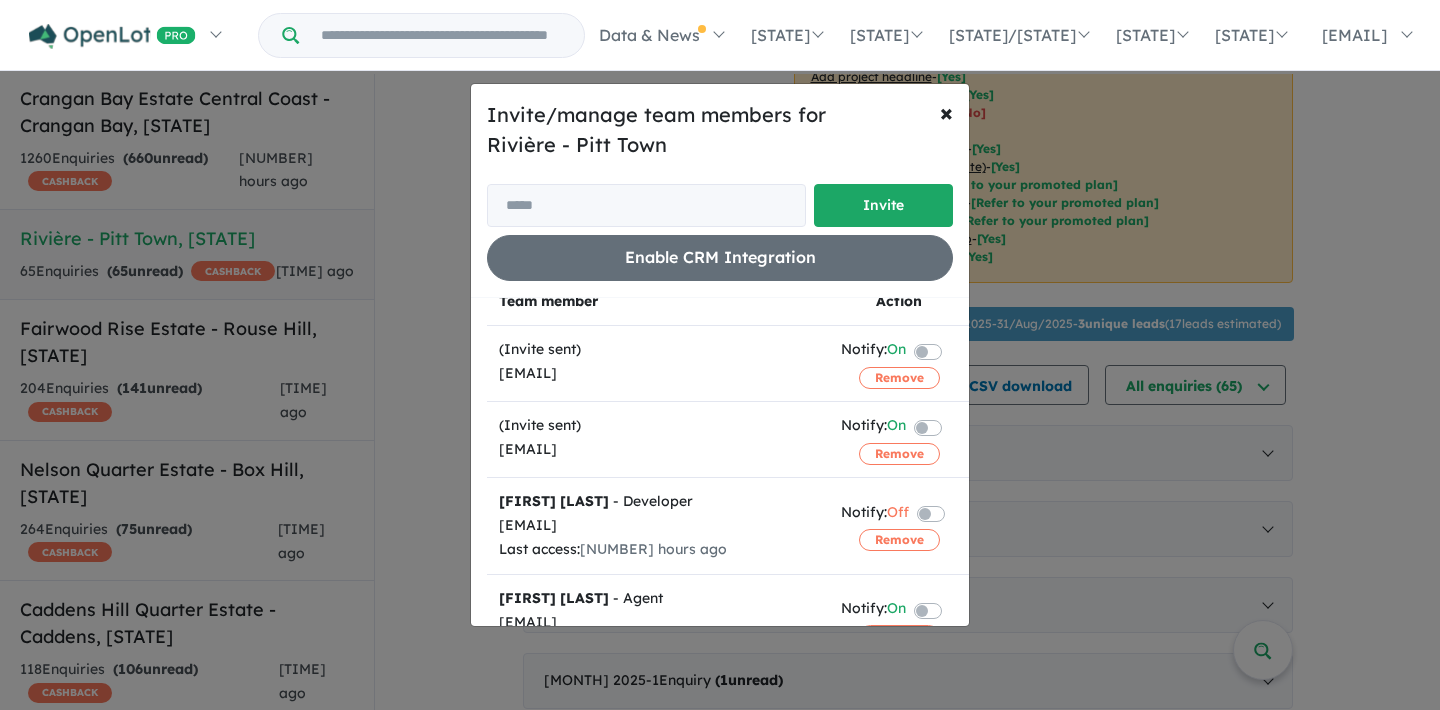scroll, scrollTop: 20, scrollLeft: 0, axis: vertical 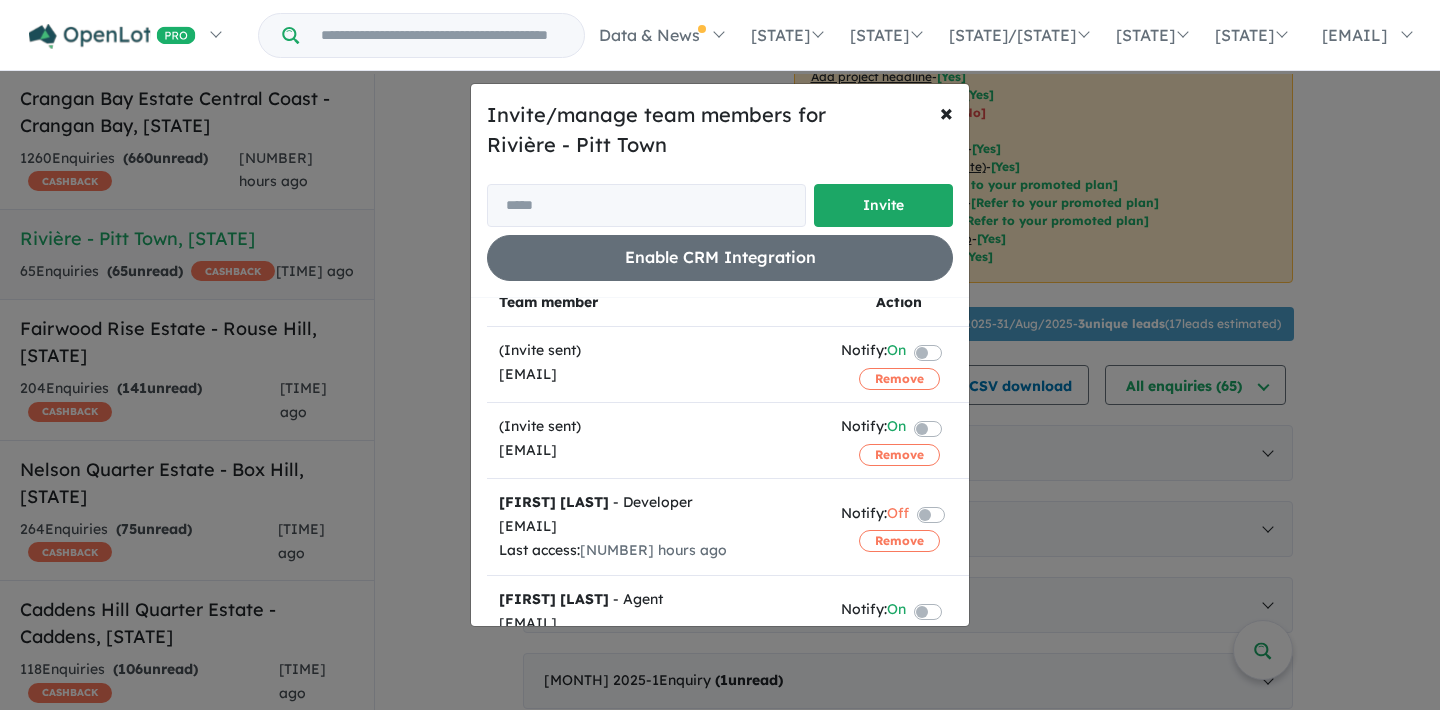click at bounding box center (952, 427) 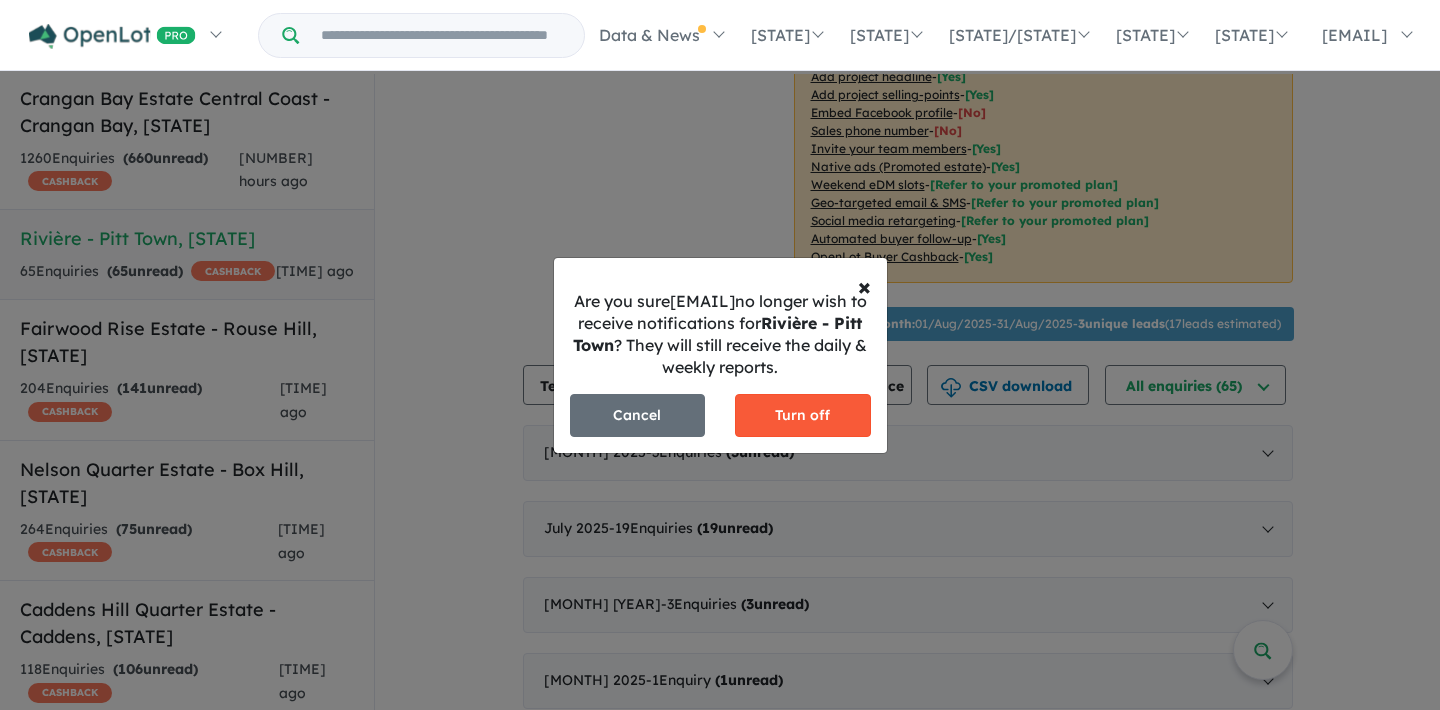 click on "Turn off" at bounding box center (803, 415) 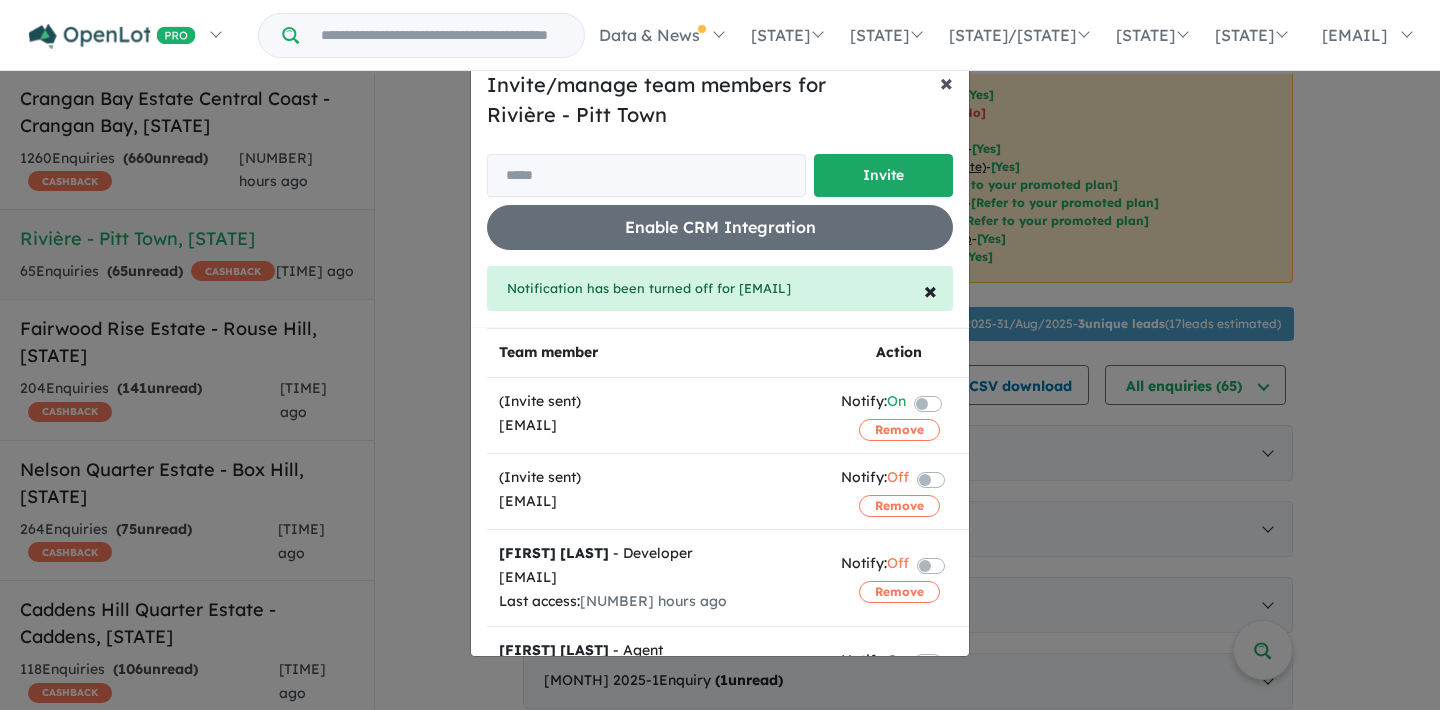 click on "×" at bounding box center (946, 82) 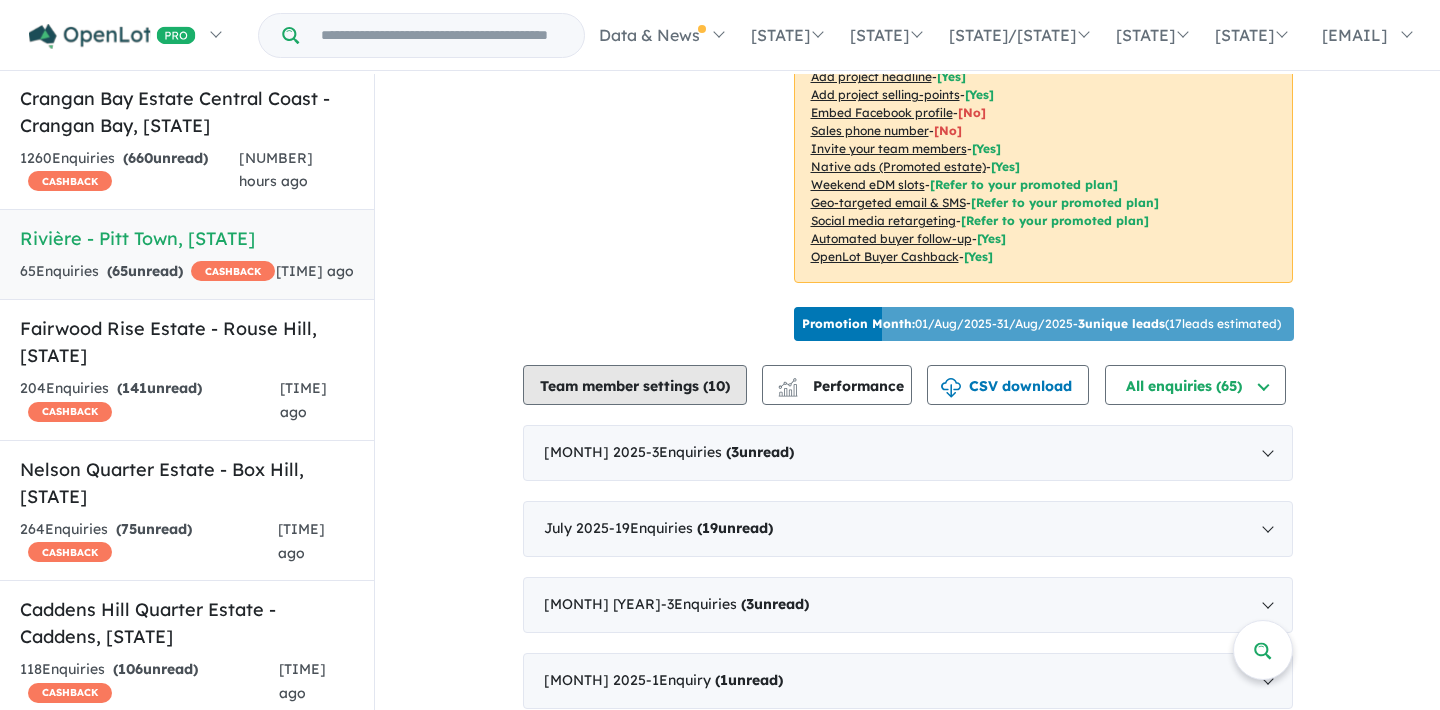 click on "Team member settings ( [NUMBER] )" at bounding box center (635, 385) 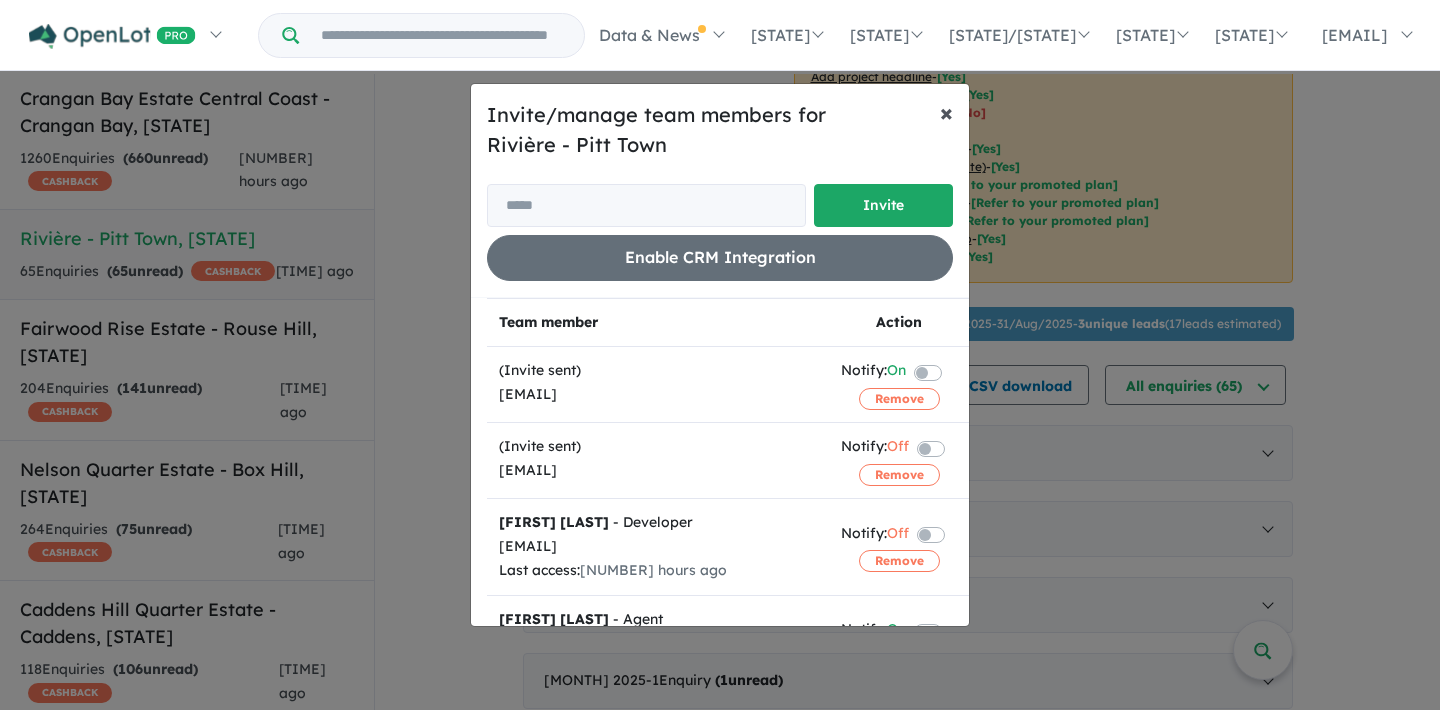 click on "×" at bounding box center [946, 112] 